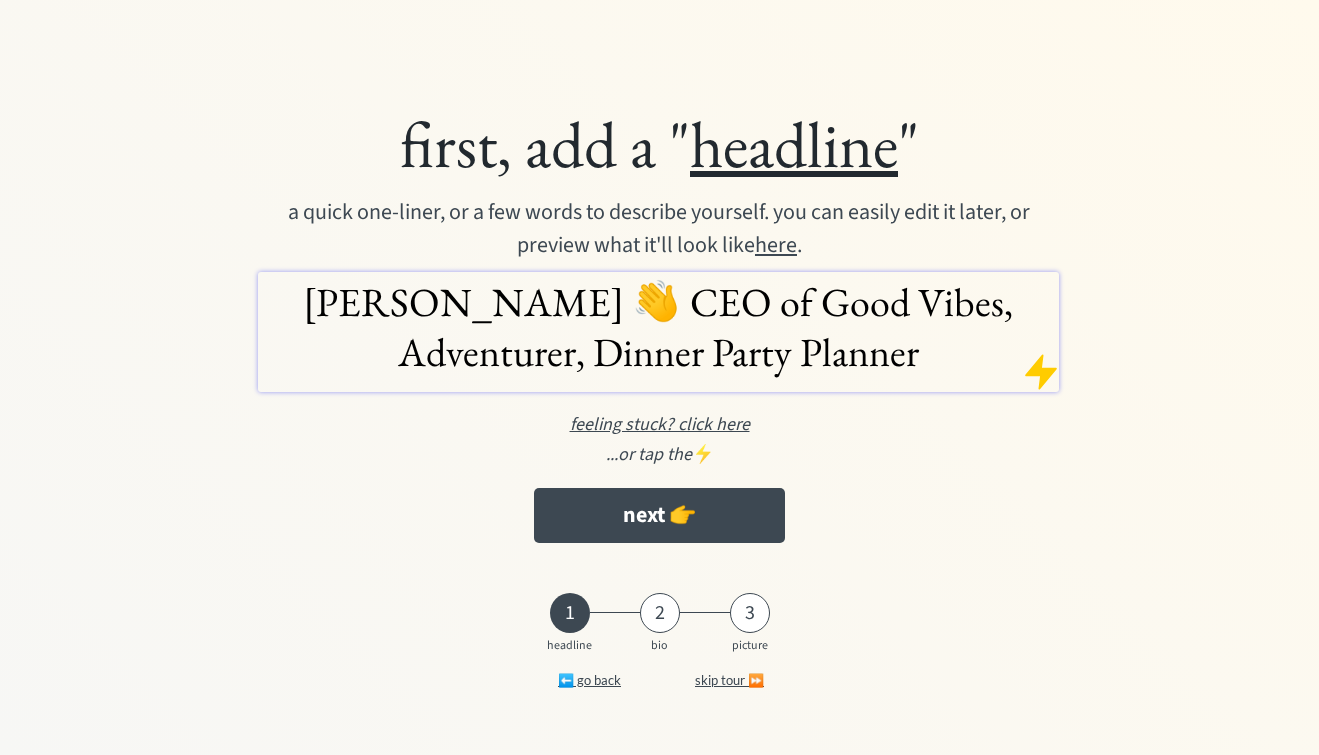 scroll, scrollTop: 0, scrollLeft: 0, axis: both 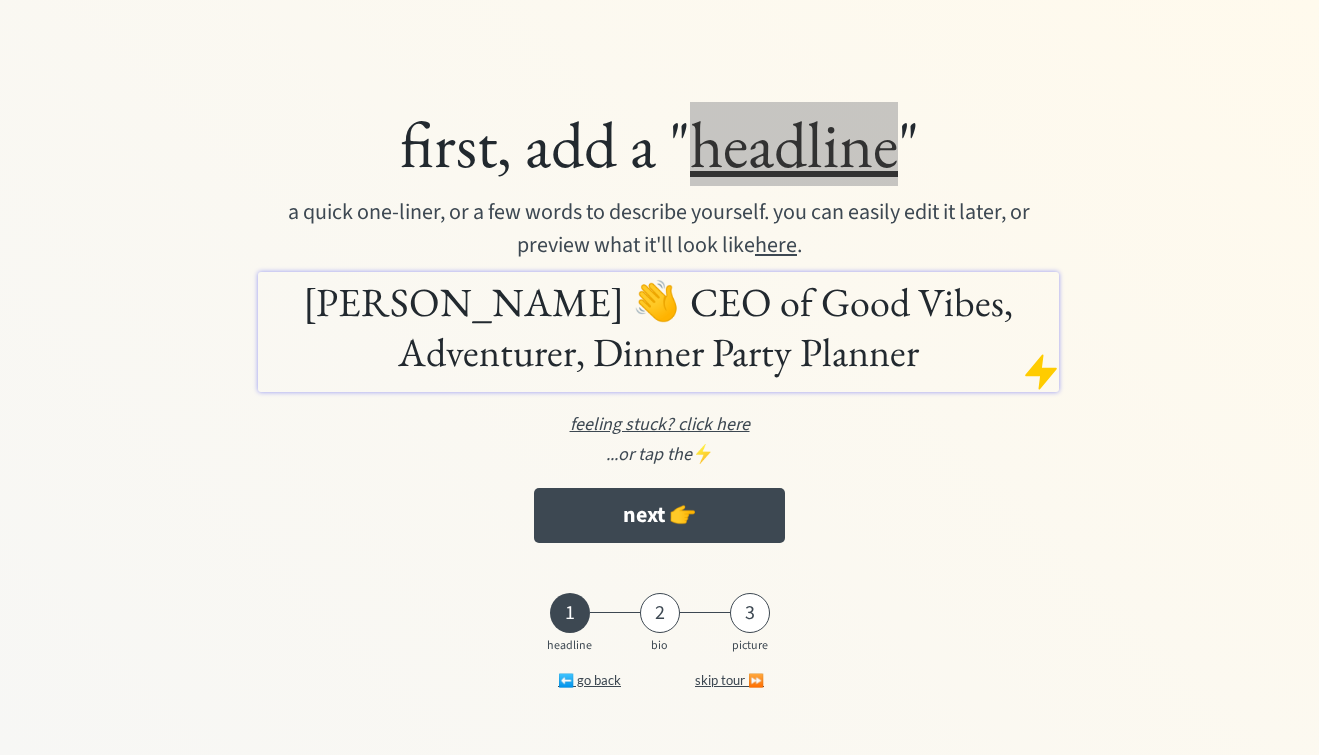 click on "first, add a " headline "" at bounding box center (659, 144) 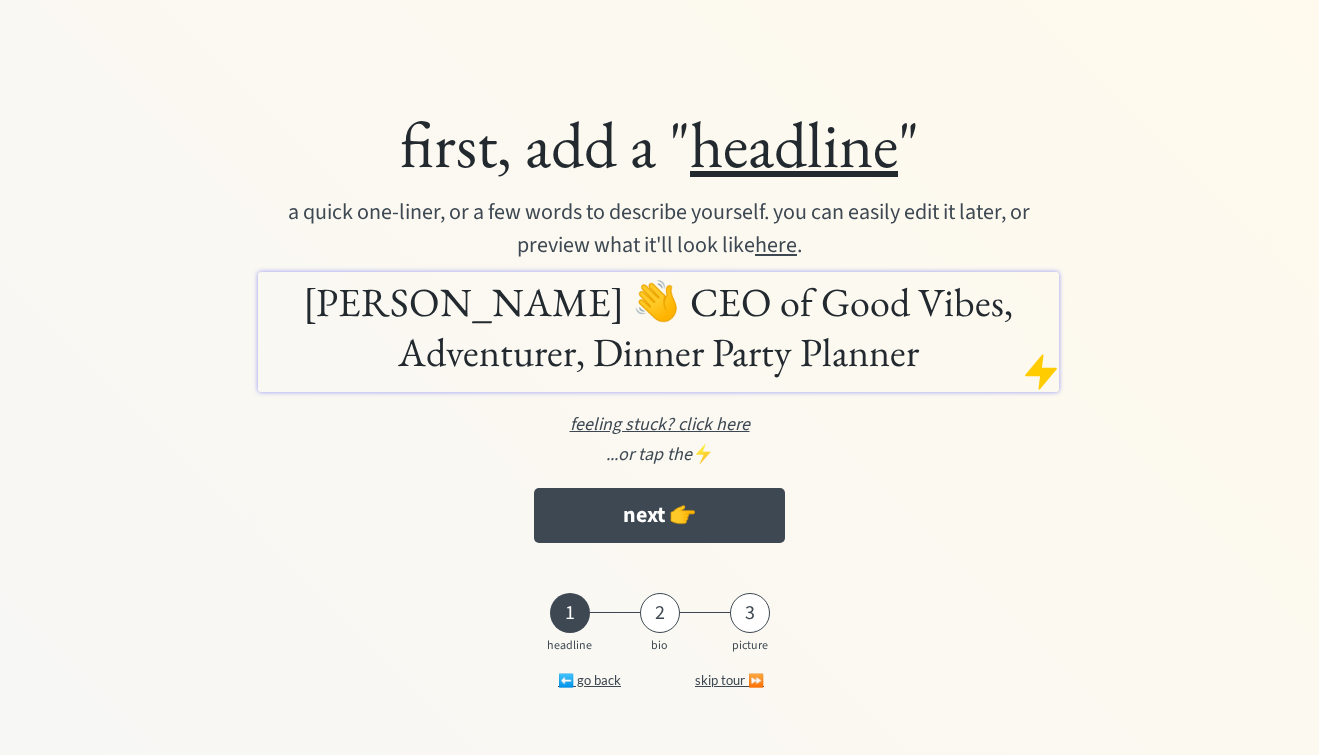 click on "[PERSON_NAME] 👋 CEO of Good Vibes, Adventurer, Dinner Party Planner" at bounding box center (658, 327) 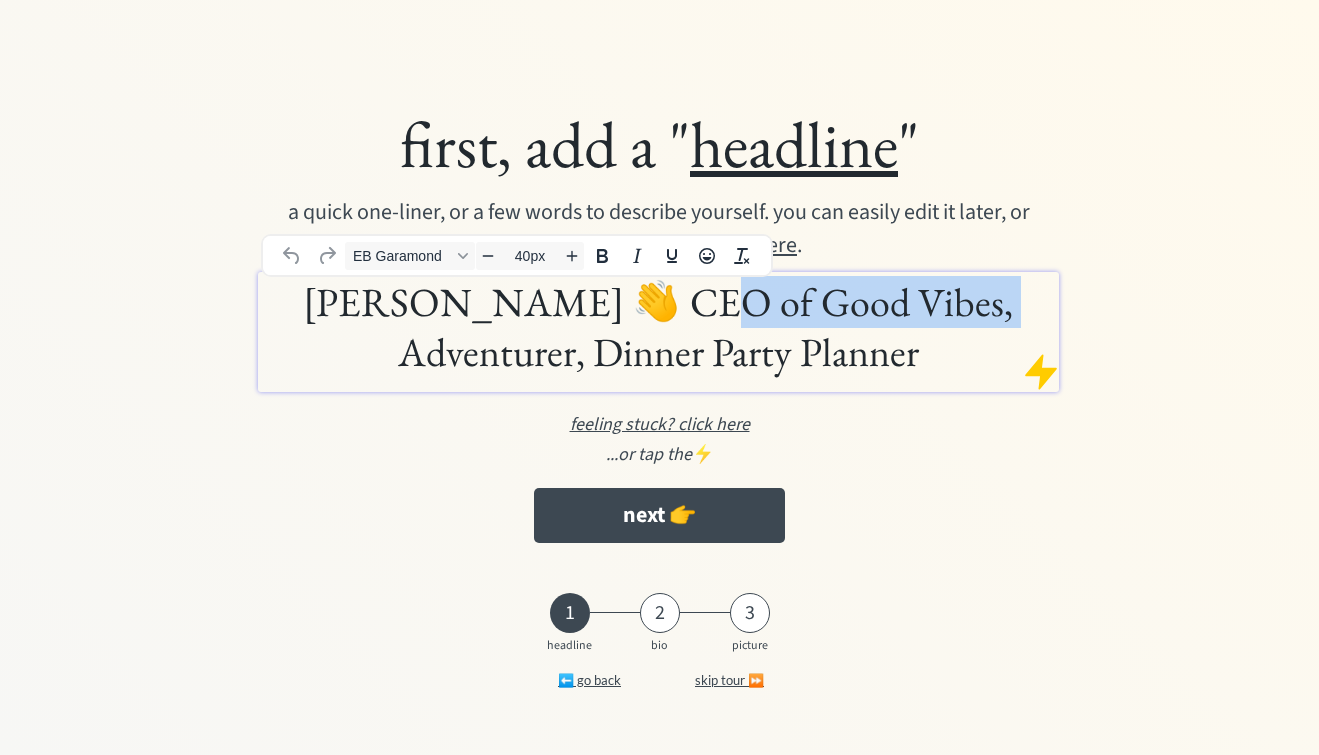 drag, startPoint x: 654, startPoint y: 302, endPoint x: 958, endPoint y: 315, distance: 304.27783 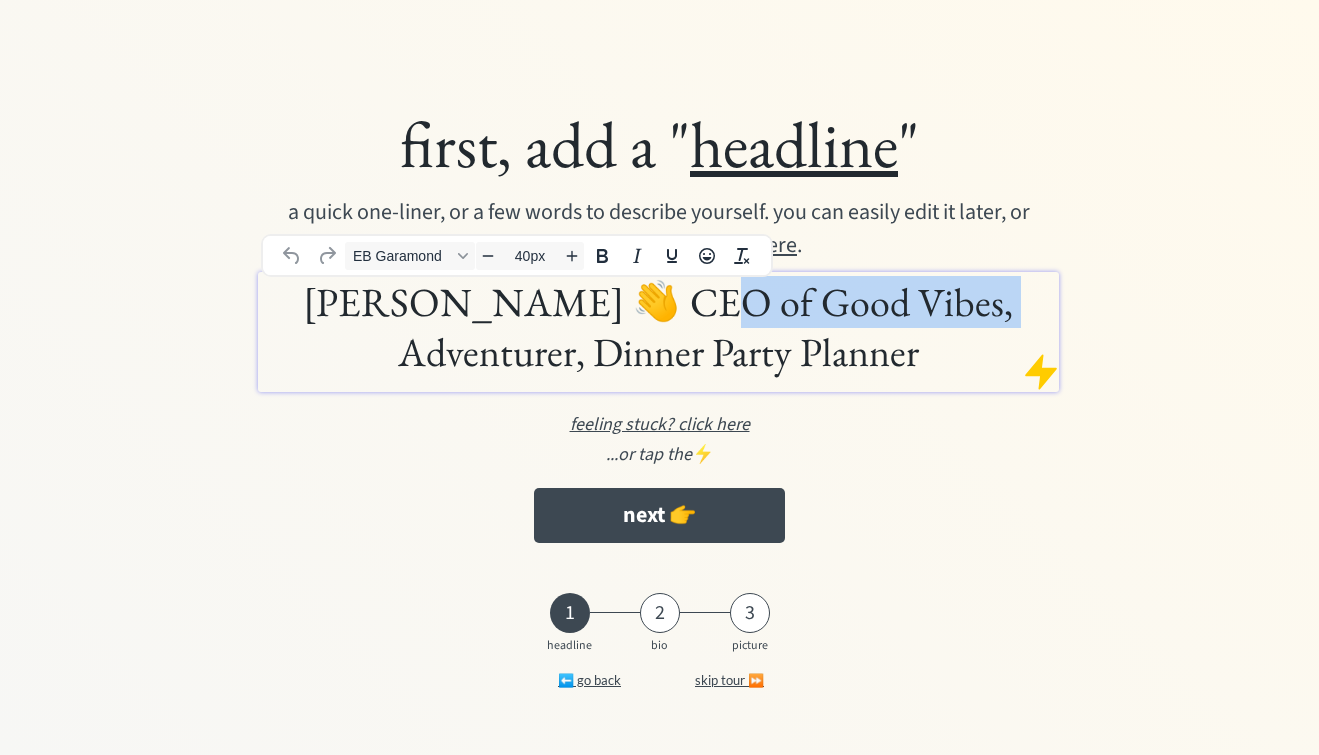 click on "[PERSON_NAME] 👋 CEO of Good Vibes, Adventurer, Dinner Party Planner" at bounding box center [658, 327] 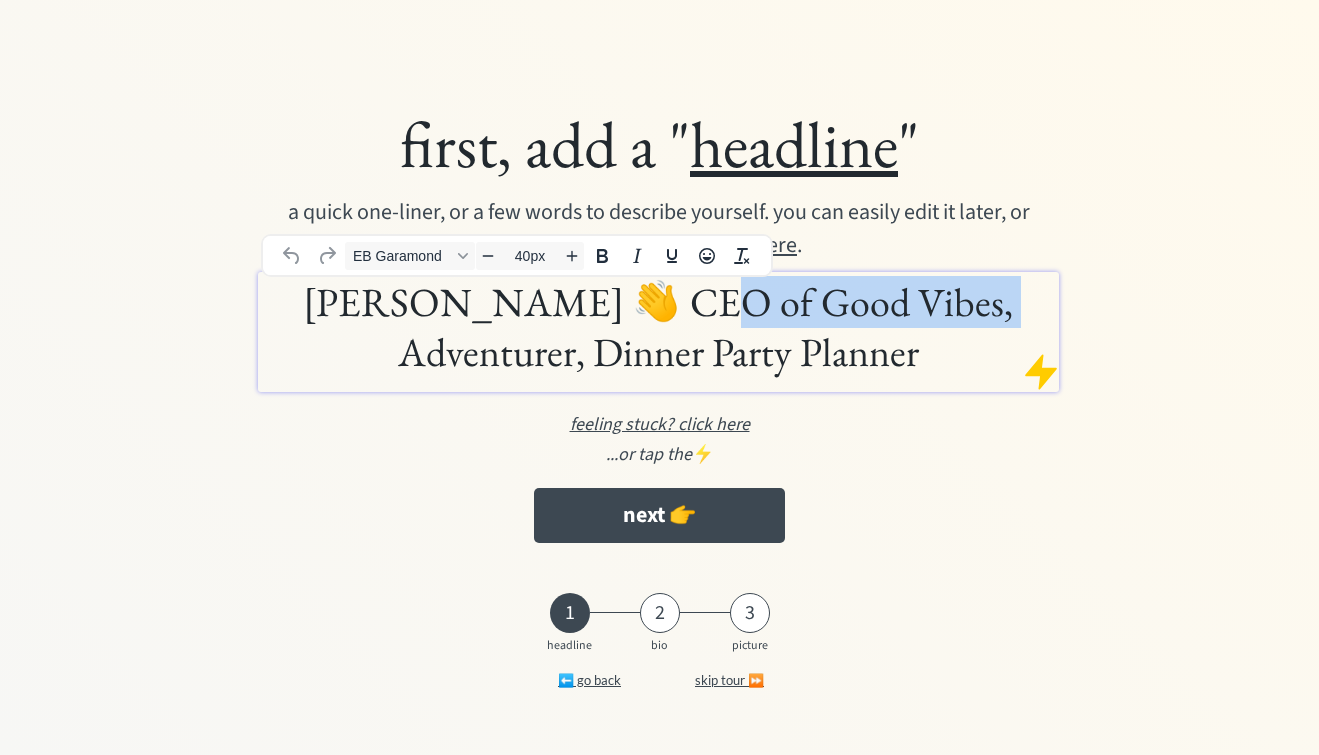 type 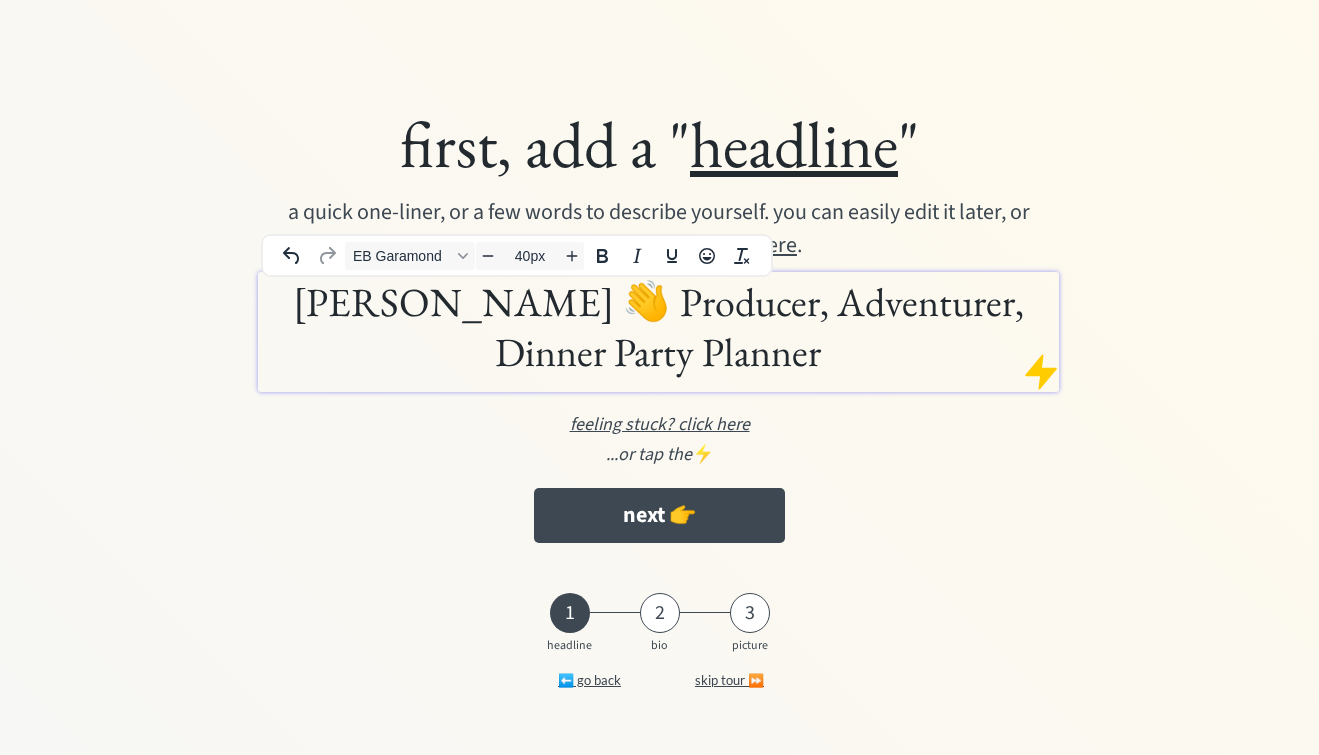click on "[PERSON_NAME] 👋 Producer, Adventurer, Dinner Party Planner" at bounding box center [658, 327] 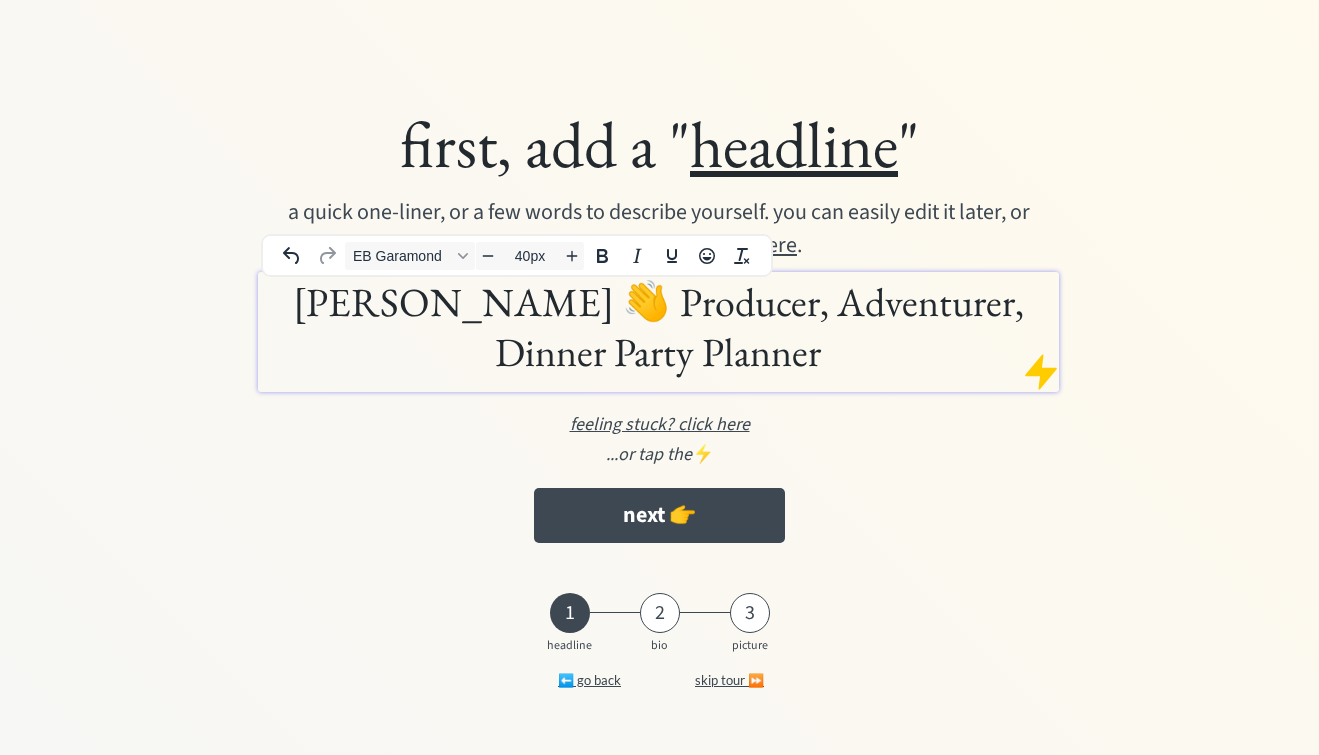 click on "[PERSON_NAME] 👋 Producer, Adventurer, Dinner Party Planner" at bounding box center [658, 327] 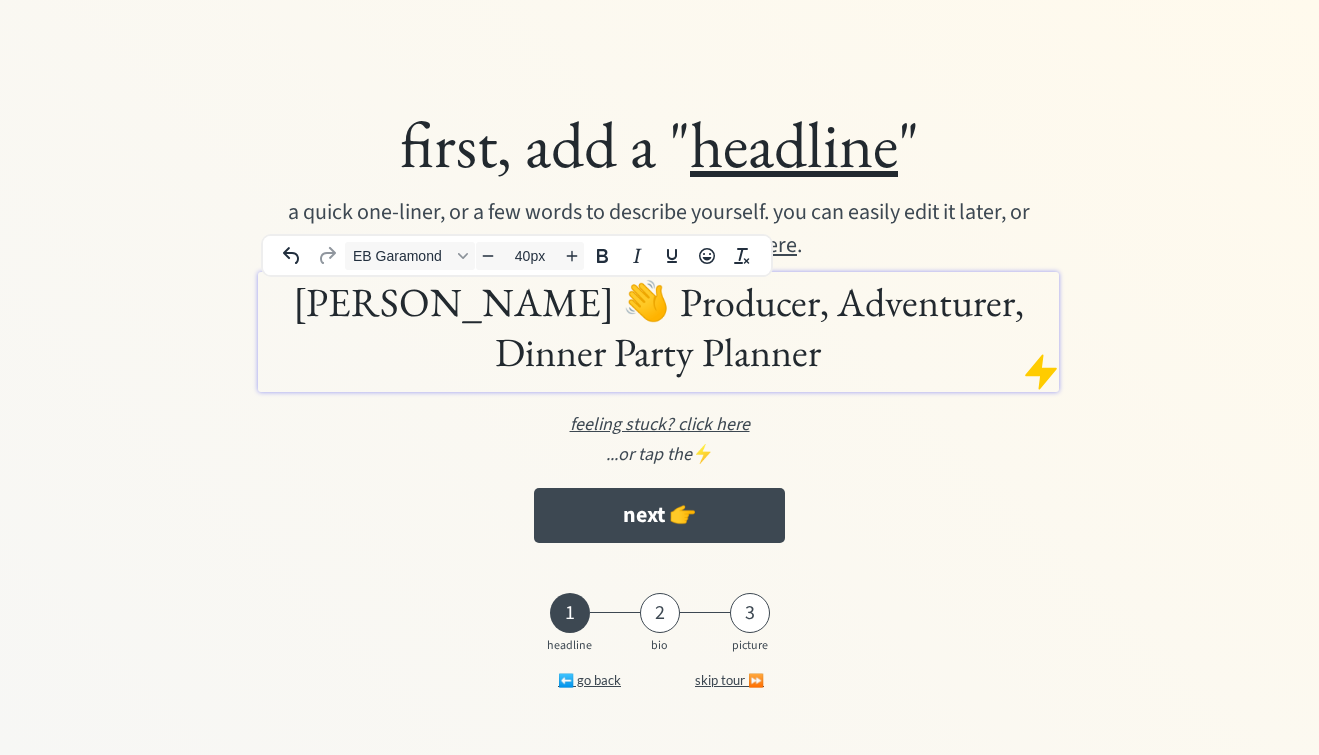 click on "[PERSON_NAME] 👋 Producer, Adventurer, Dinner Party Planner" at bounding box center (658, 327) 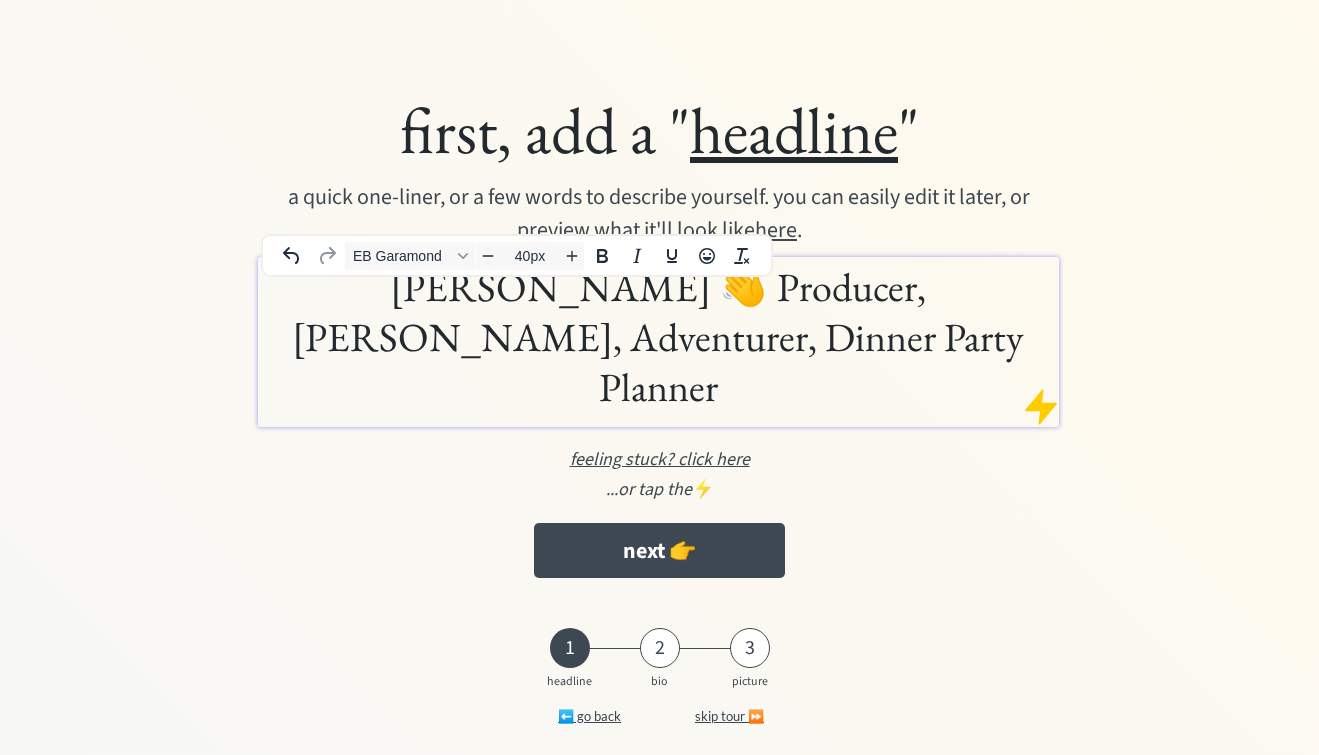 drag, startPoint x: 925, startPoint y: 356, endPoint x: 579, endPoint y: 365, distance: 346.11703 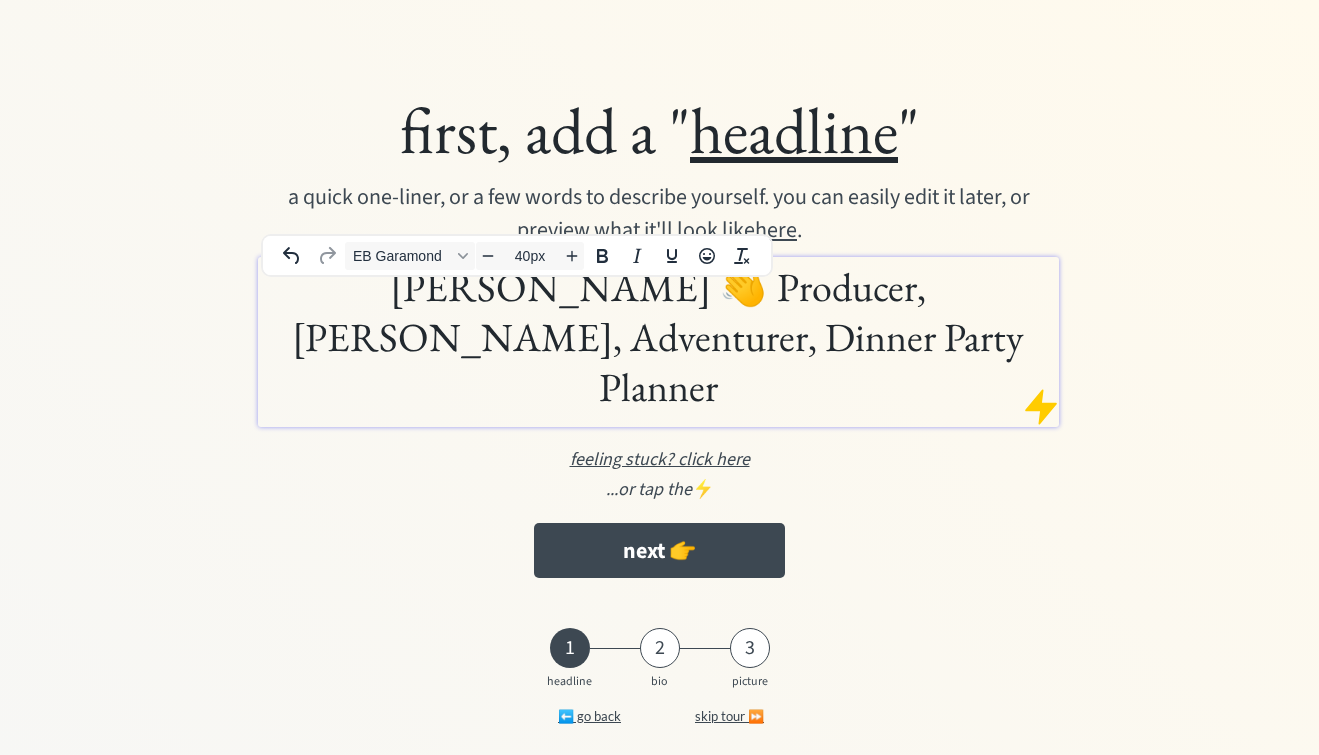 click on "[PERSON_NAME] 👋 Producer, [PERSON_NAME], Adventurer, Dinner Party Planner" at bounding box center (658, 337) 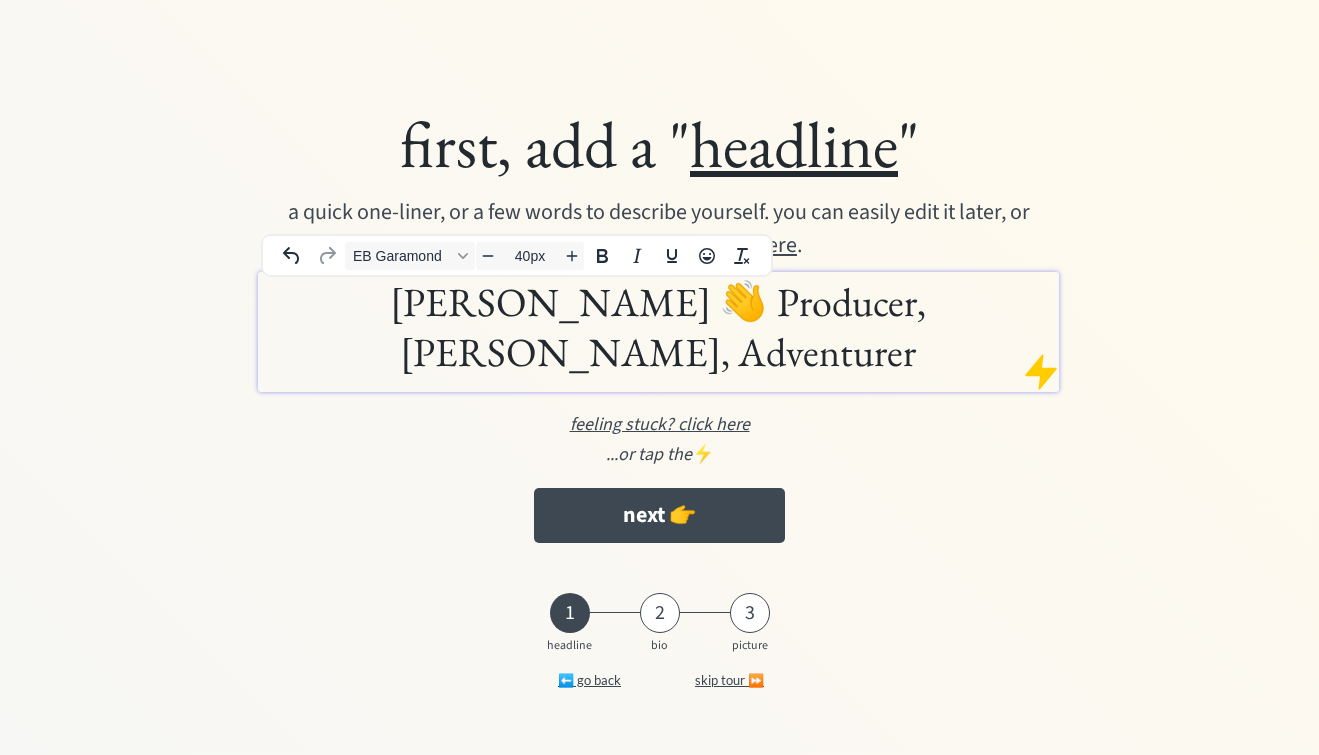 click on "[PERSON_NAME] 👋 Producer, [PERSON_NAME], Adventurer" at bounding box center (658, 327) 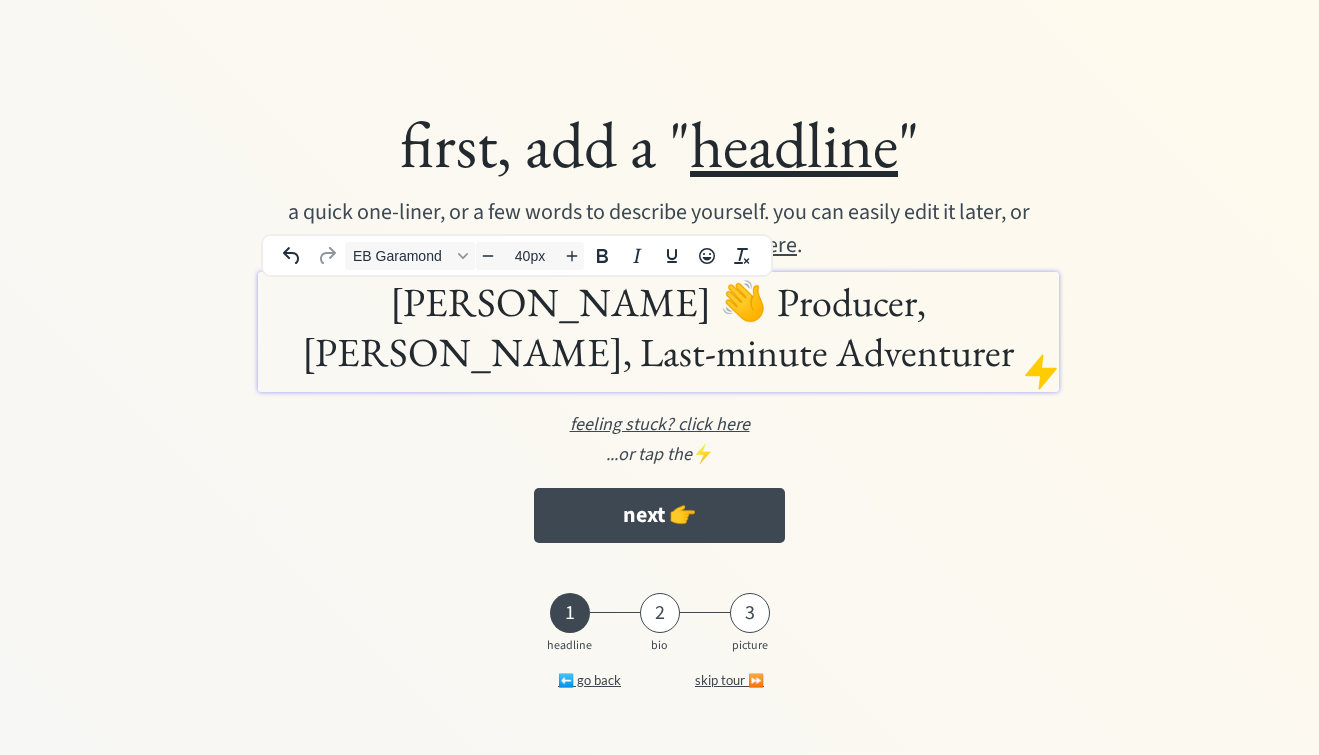 click on "[PERSON_NAME] 👋 Producer, [PERSON_NAME], Last-minute Adventurer" at bounding box center [658, 327] 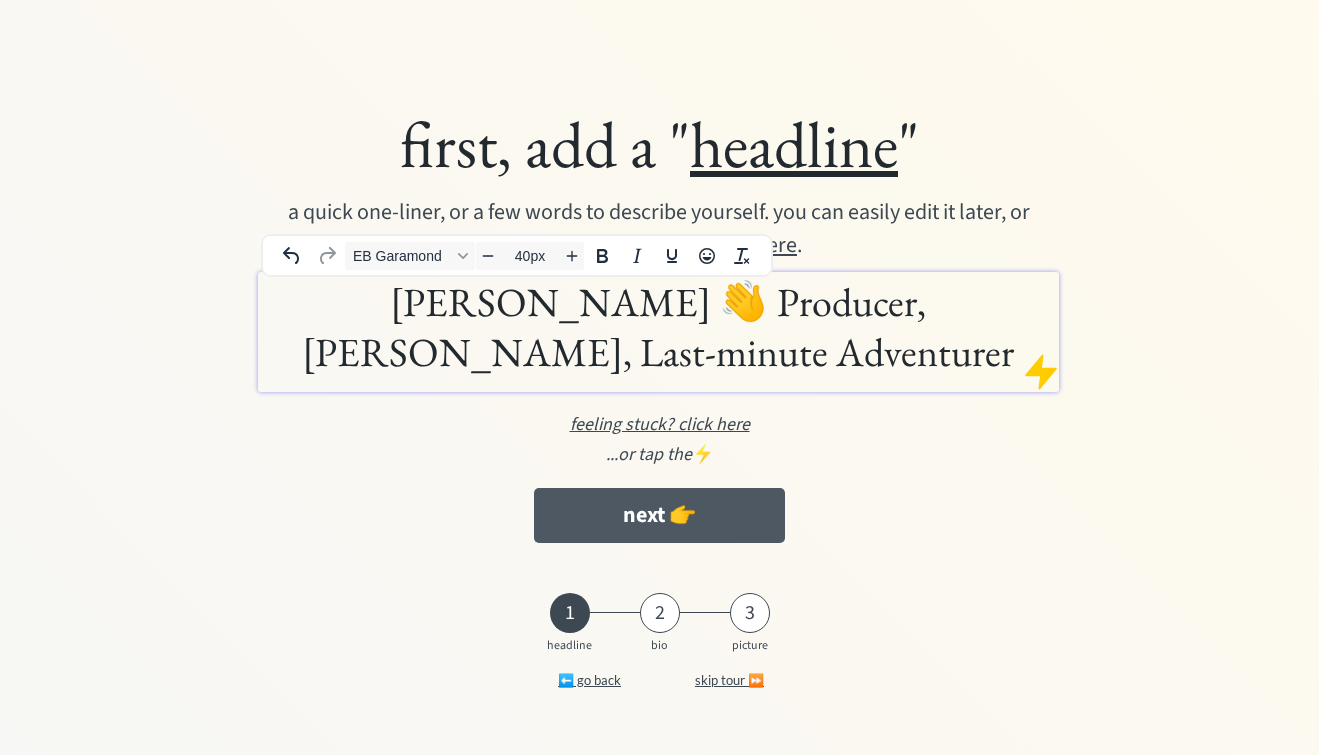 click on "next 👉" at bounding box center (659, 515) 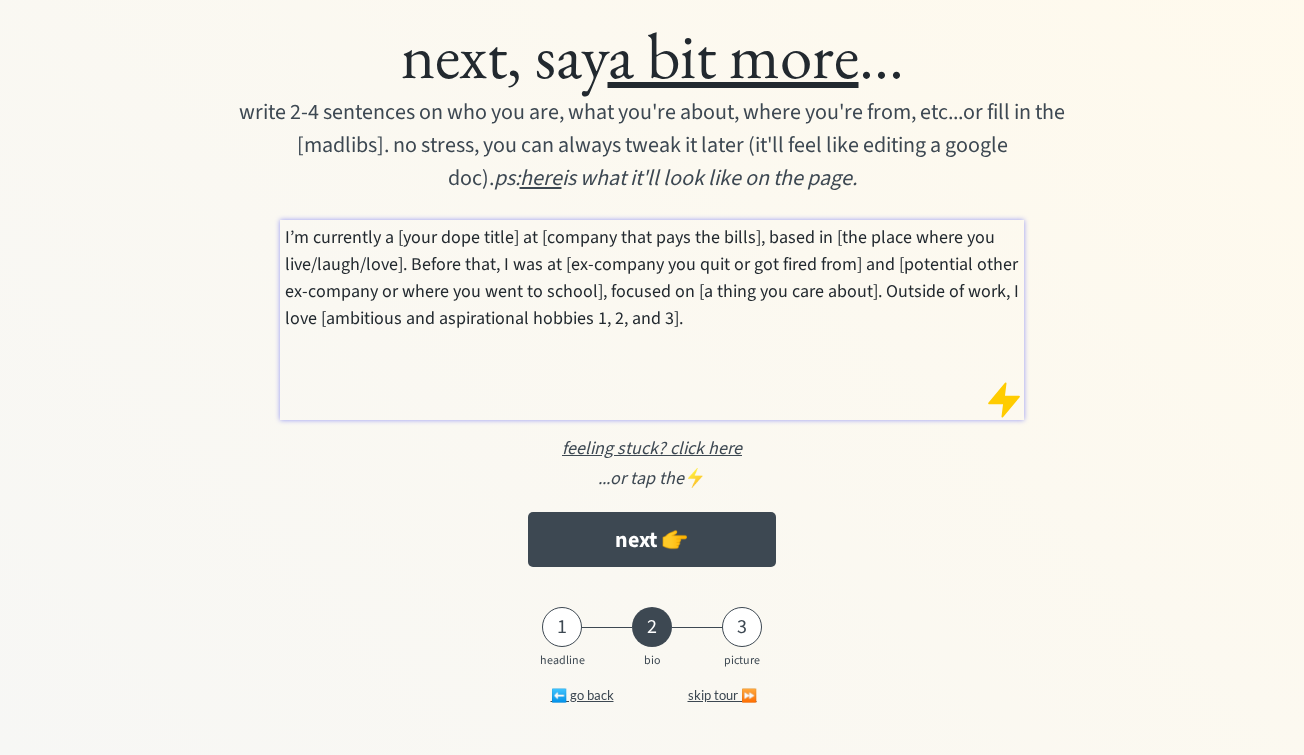 scroll, scrollTop: 0, scrollLeft: 0, axis: both 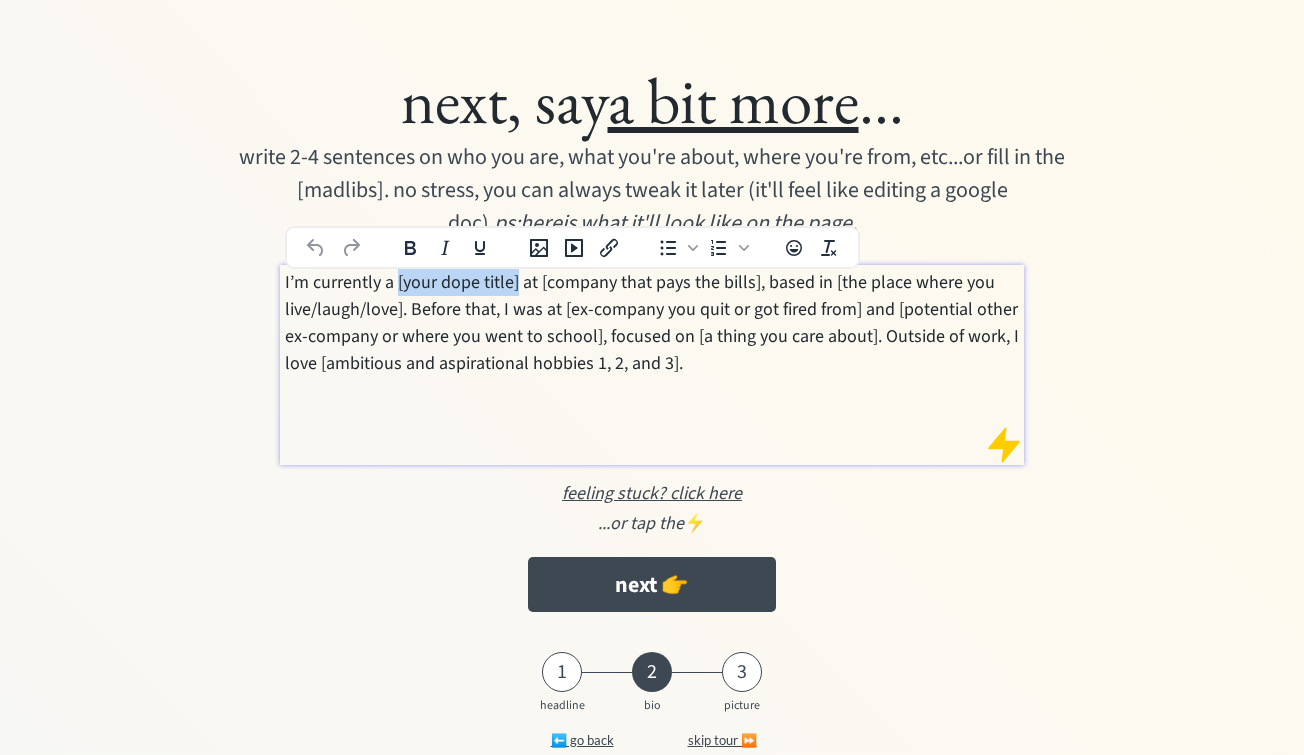 drag, startPoint x: 518, startPoint y: 286, endPoint x: 395, endPoint y: 285, distance: 123.00407 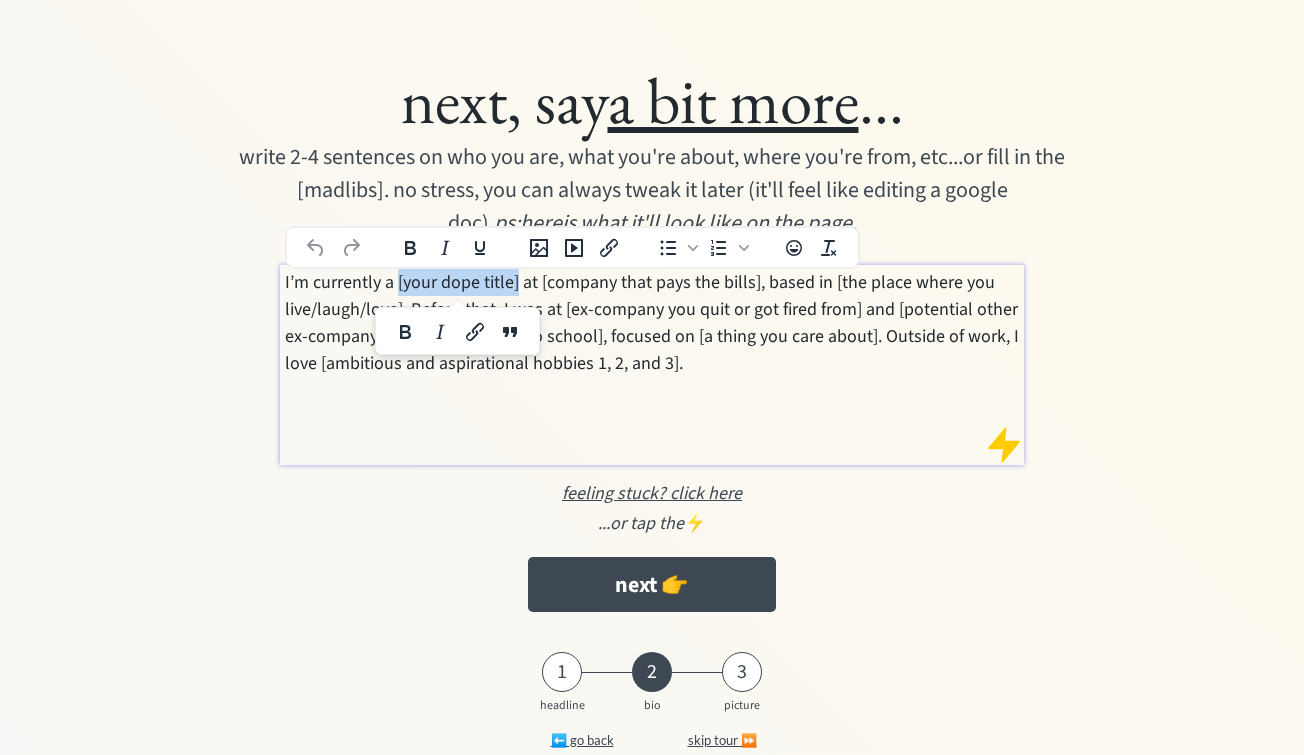 type 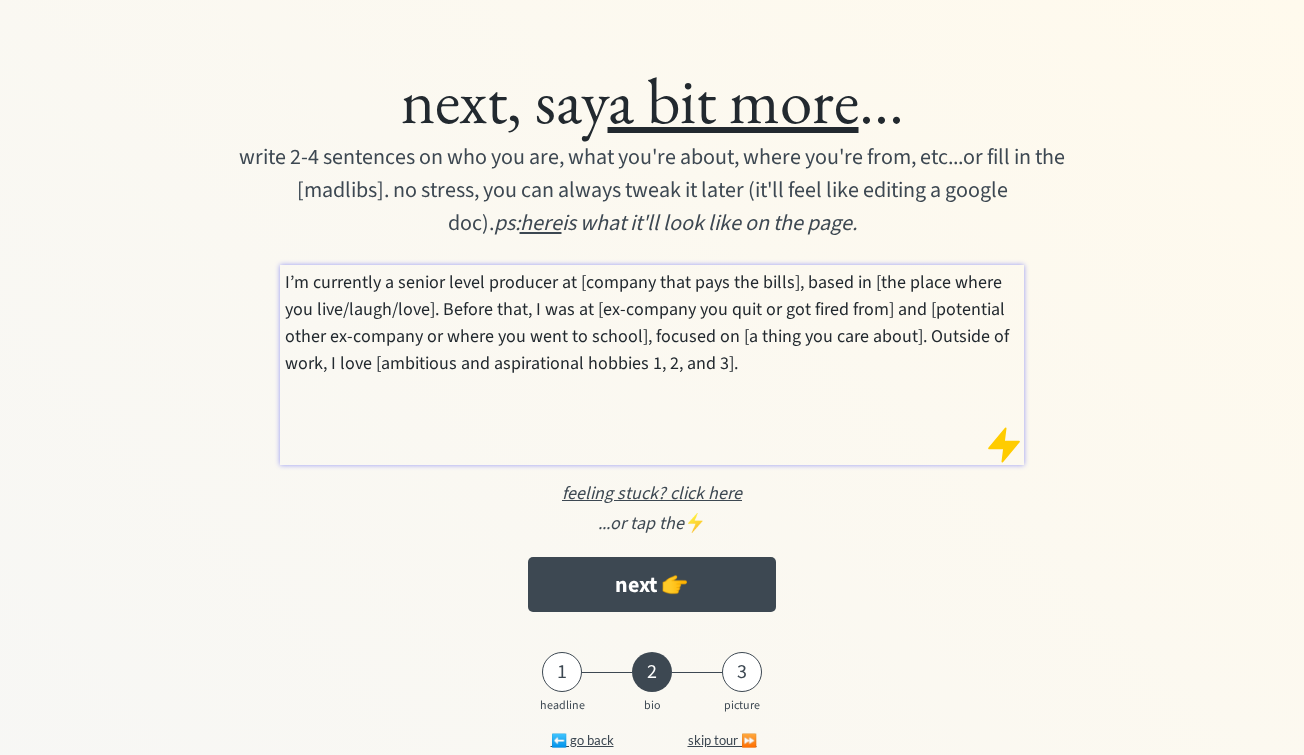 click on "I’m currently a senior level producer at [company that pays the bills], based in [the place where you live/laugh/love]. Before that, I was at [ex-company you quit or got fired from] and [potential other ex-company or where you went to school], focused on [a thing you care about]. Outside of work, I love [ambitious and aspirational hobbies 1, 2, and 3]." at bounding box center (651, 365) 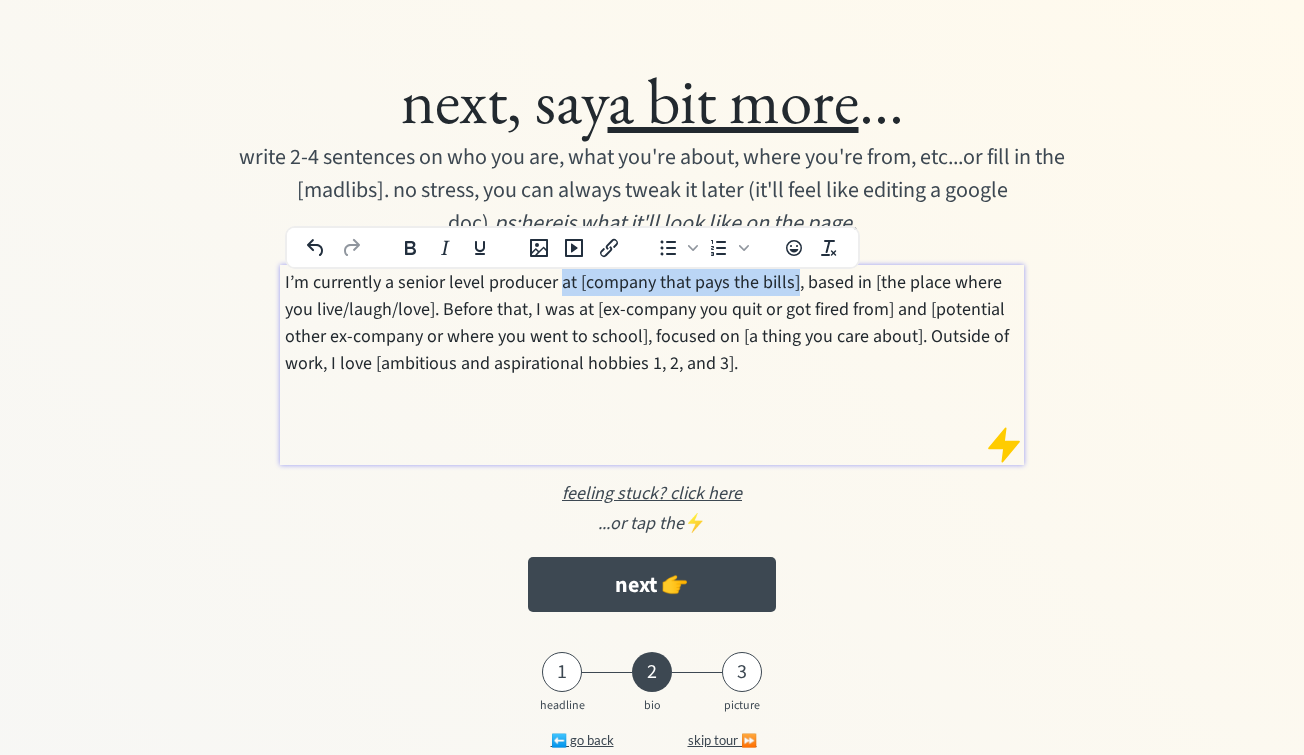 drag, startPoint x: 792, startPoint y: 285, endPoint x: 560, endPoint y: 289, distance: 232.03448 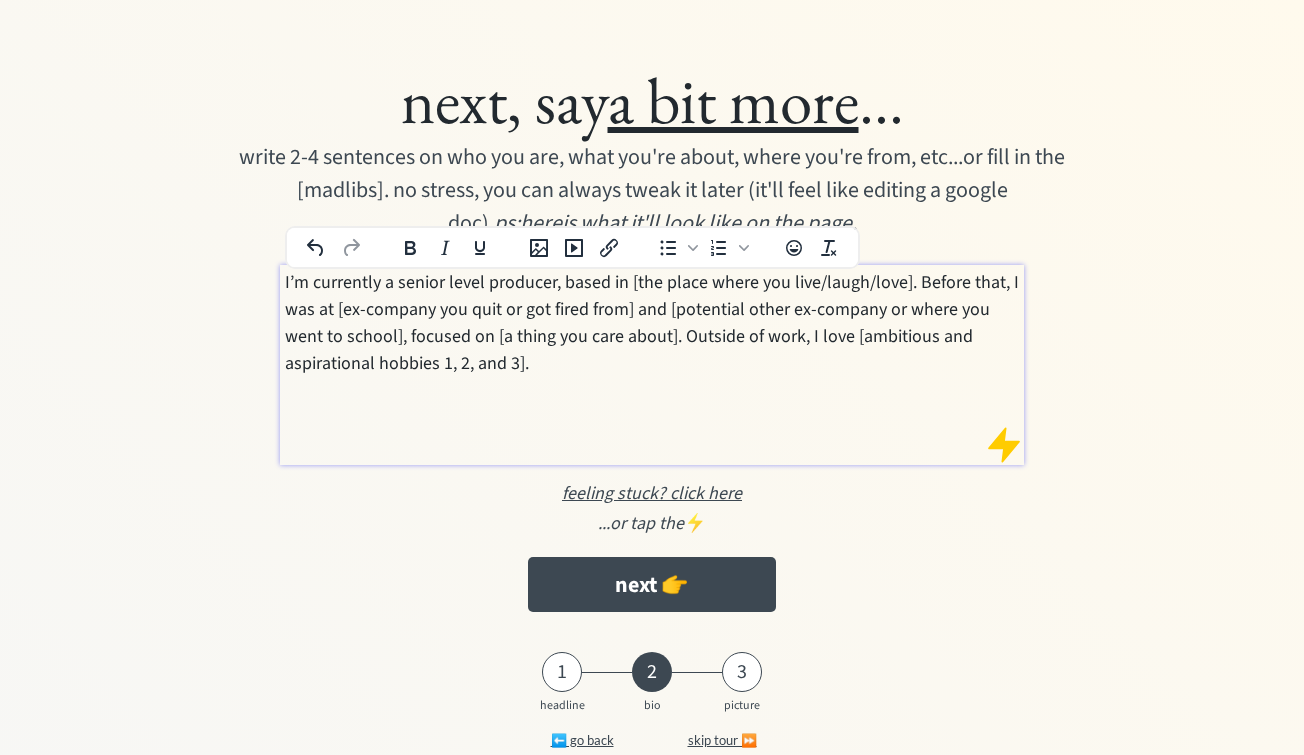 click on "I’m currently a senior level producer, based in [the place where you live/laugh/love]. Before that, I was at [ex-company you quit or got fired from] and [potential other ex-company or where you went to school], focused on [a thing you care about]. Outside of work, I love [ambitious and aspirational hobbies 1, 2, and 3]." at bounding box center [652, 323] 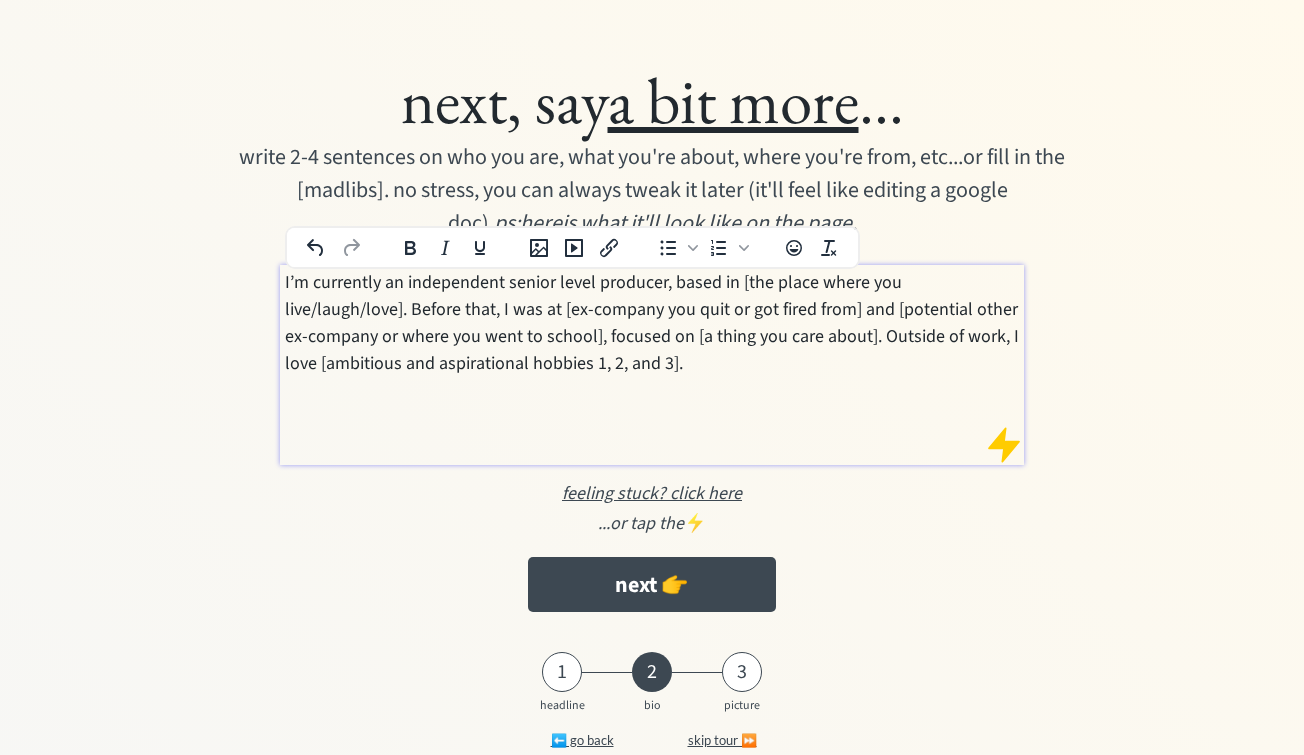 click on "I’m currently an independent senior level producer, based in [the place where you live/laugh/love]. Before that, I was at [ex-company you quit or got fired from] and [potential other ex-company or where you went to school], focused on [a thing you care about]. Outside of work, I love [ambitious and aspirational hobbies 1, 2, and 3]." at bounding box center [651, 365] 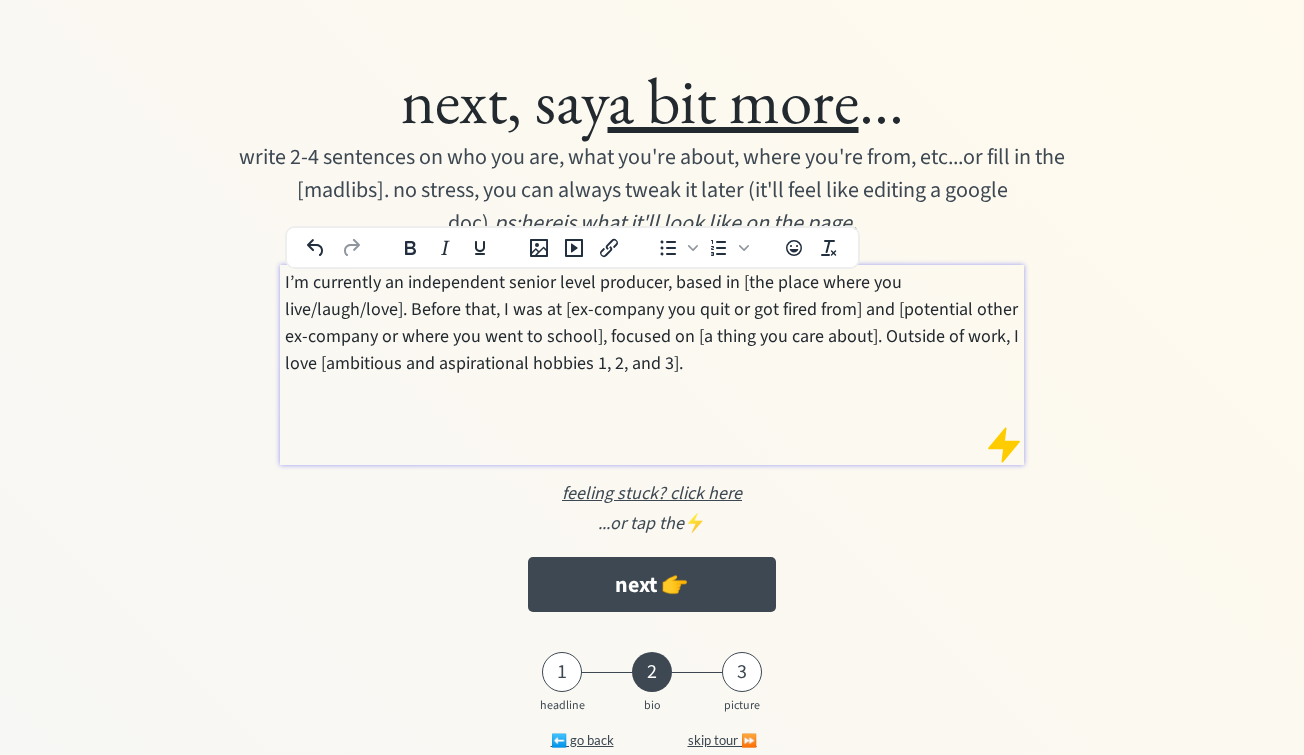 click on "I’m currently an independent senior level producer, based in [the place where you live/laugh/love]. Before that, I was at [ex-company you quit or got fired from] and [potential other ex-company or where you went to school], focused on [a thing you care about]. Outside of work, I love [ambitious and aspirational hobbies 1, 2, and 3]." at bounding box center (652, 323) 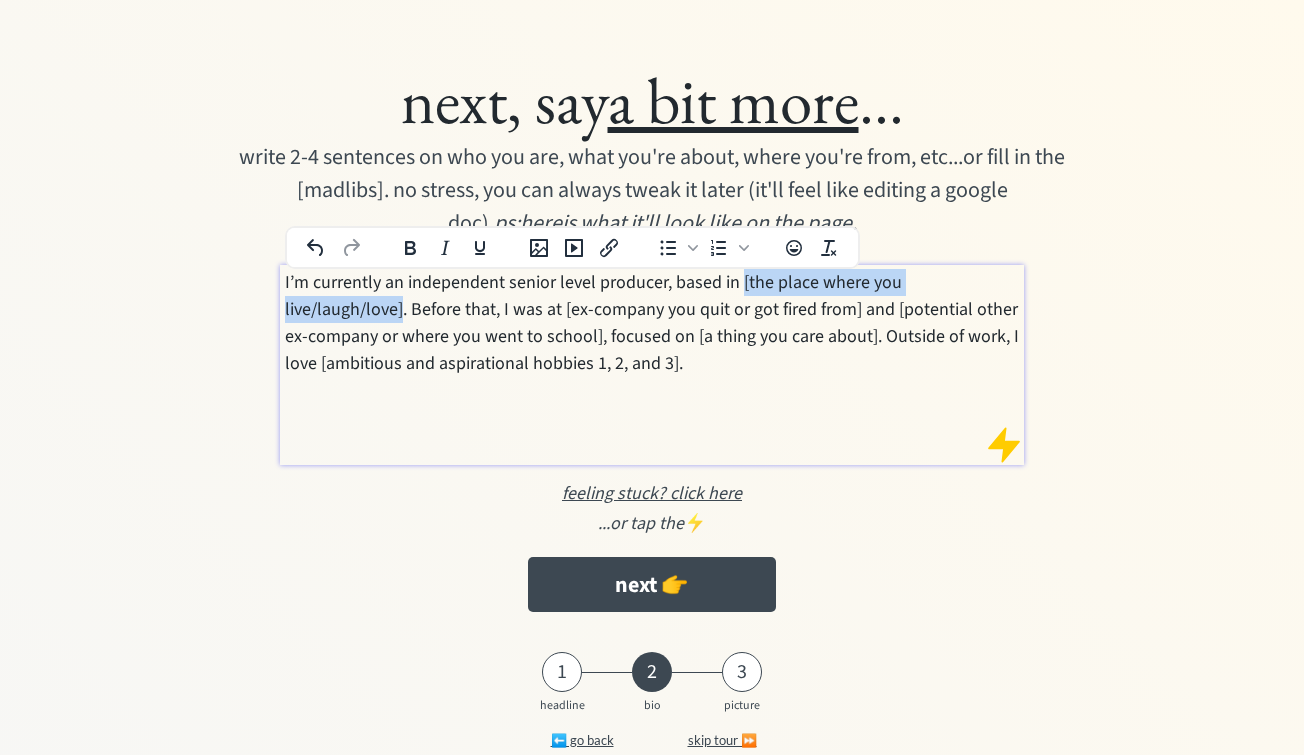 drag, startPoint x: 740, startPoint y: 283, endPoint x: 404, endPoint y: 308, distance: 336.92877 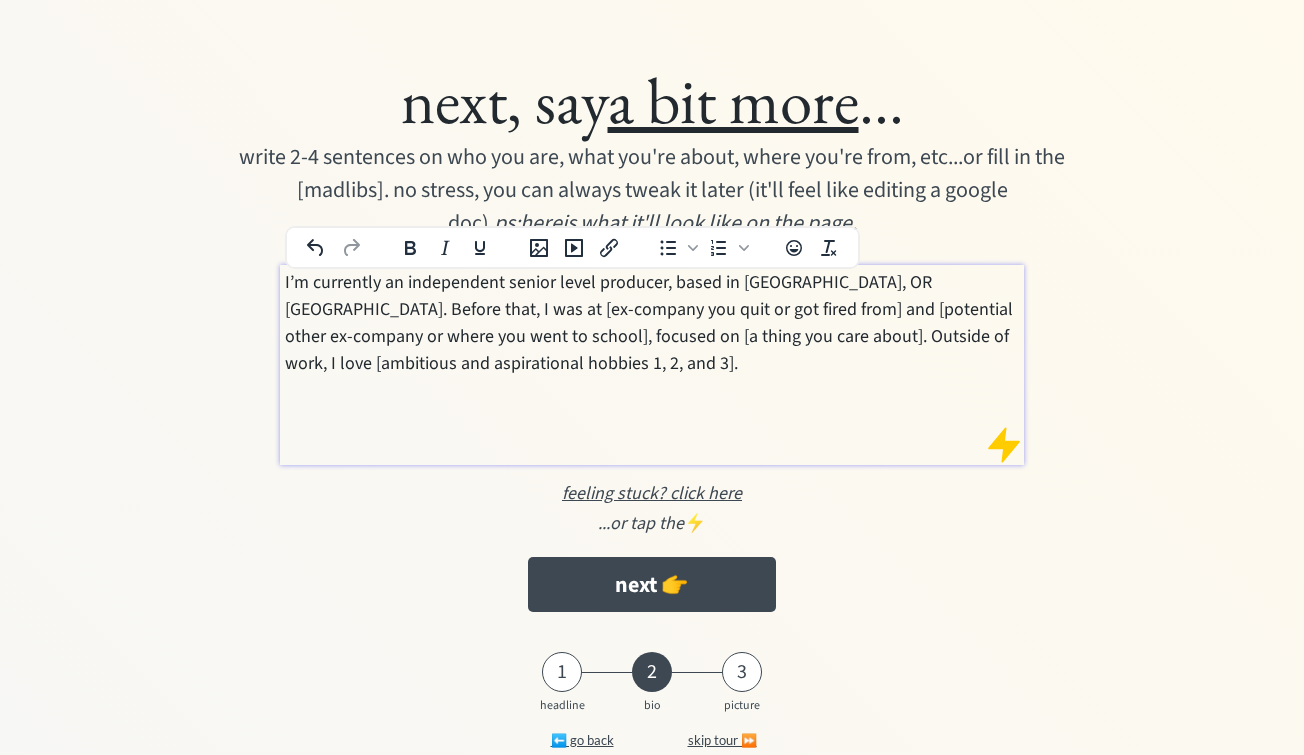 click on "I’m currently an independent senior level producer, based in Portland, OR USA. Before that, I was at [ex-company you quit or got fired from] and [potential other ex-company or where you went to school], focused on [a thing you care about]. Outside of work, I love [ambitious and aspirational hobbies 1, 2, and 3]." at bounding box center [652, 323] 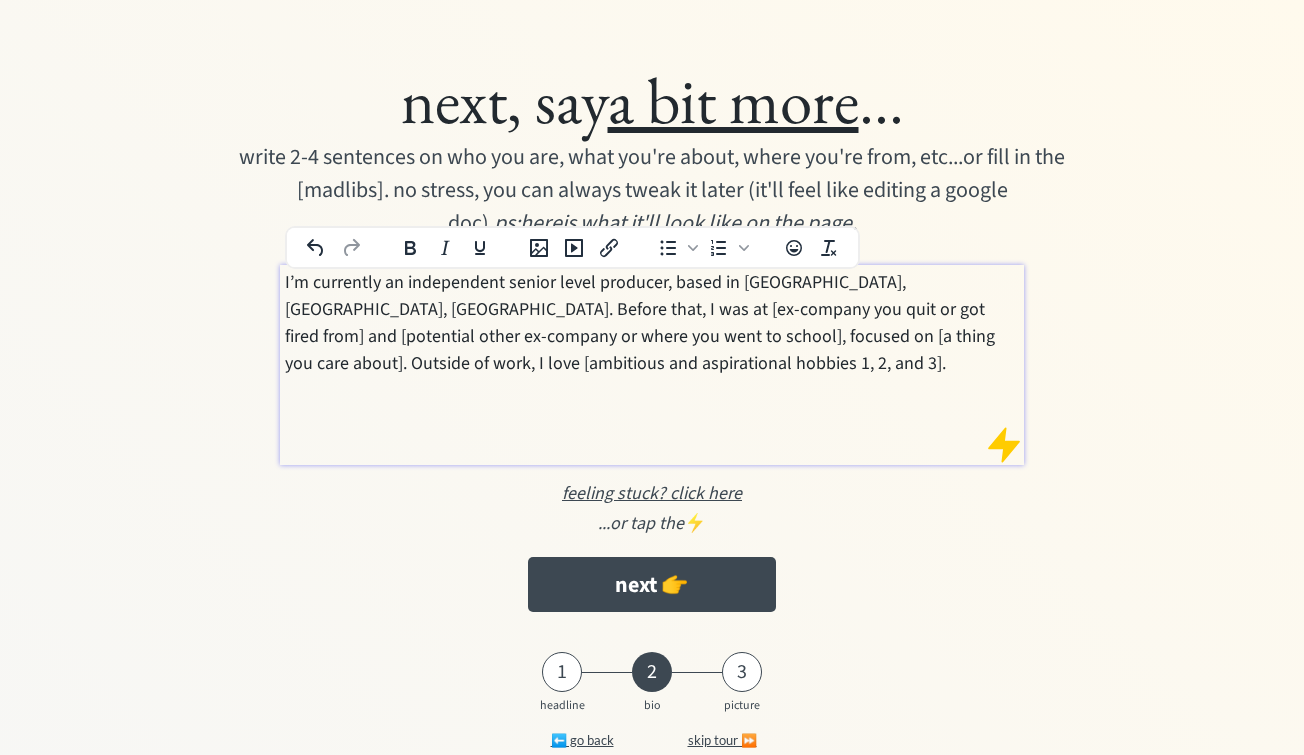 click on "I’m currently an independent senior level producer, based in Portland, OR, USA. Before that, I was at [ex-company you quit or got fired from] and [potential other ex-company or where you went to school], focused on [a thing you care about]. Outside of work, I love [ambitious and aspirational hobbies 1, 2, and 3]." at bounding box center (652, 323) 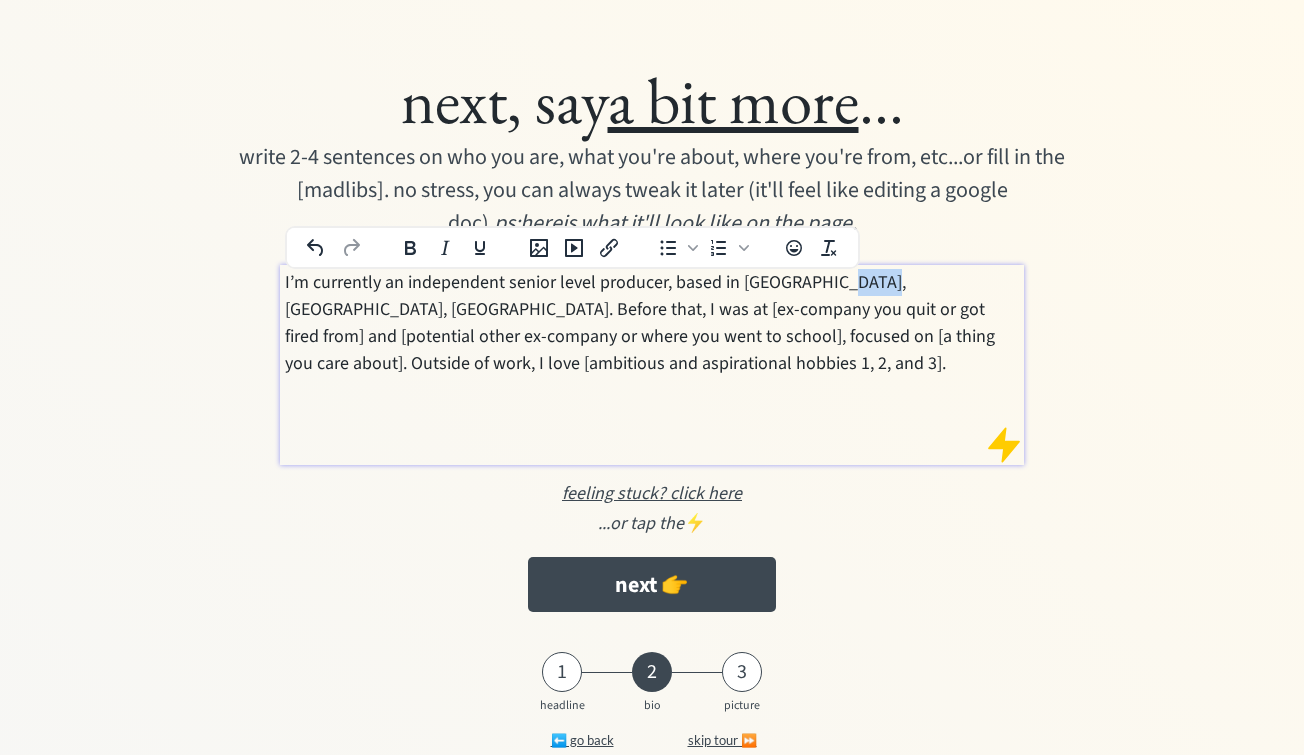 drag, startPoint x: 874, startPoint y: 280, endPoint x: 835, endPoint y: 283, distance: 39.115215 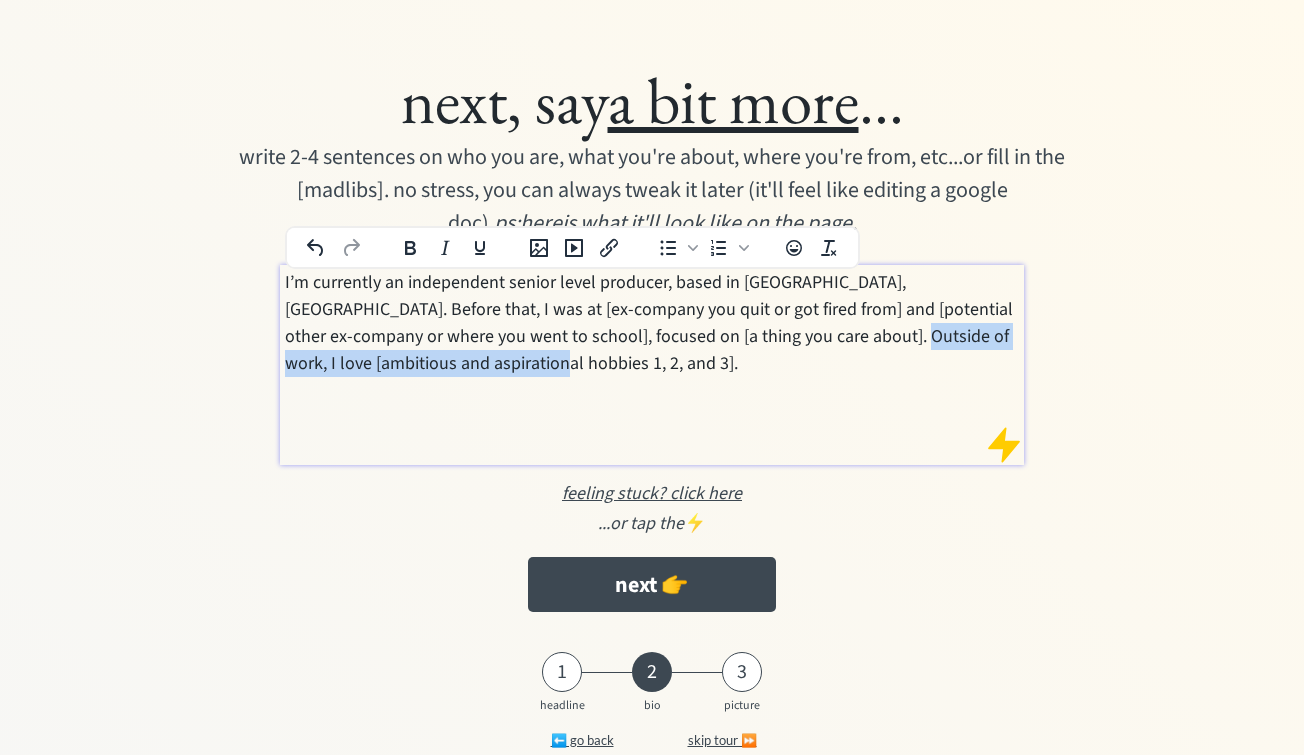 drag, startPoint x: 791, startPoint y: 337, endPoint x: 815, endPoint y: 358, distance: 31.890438 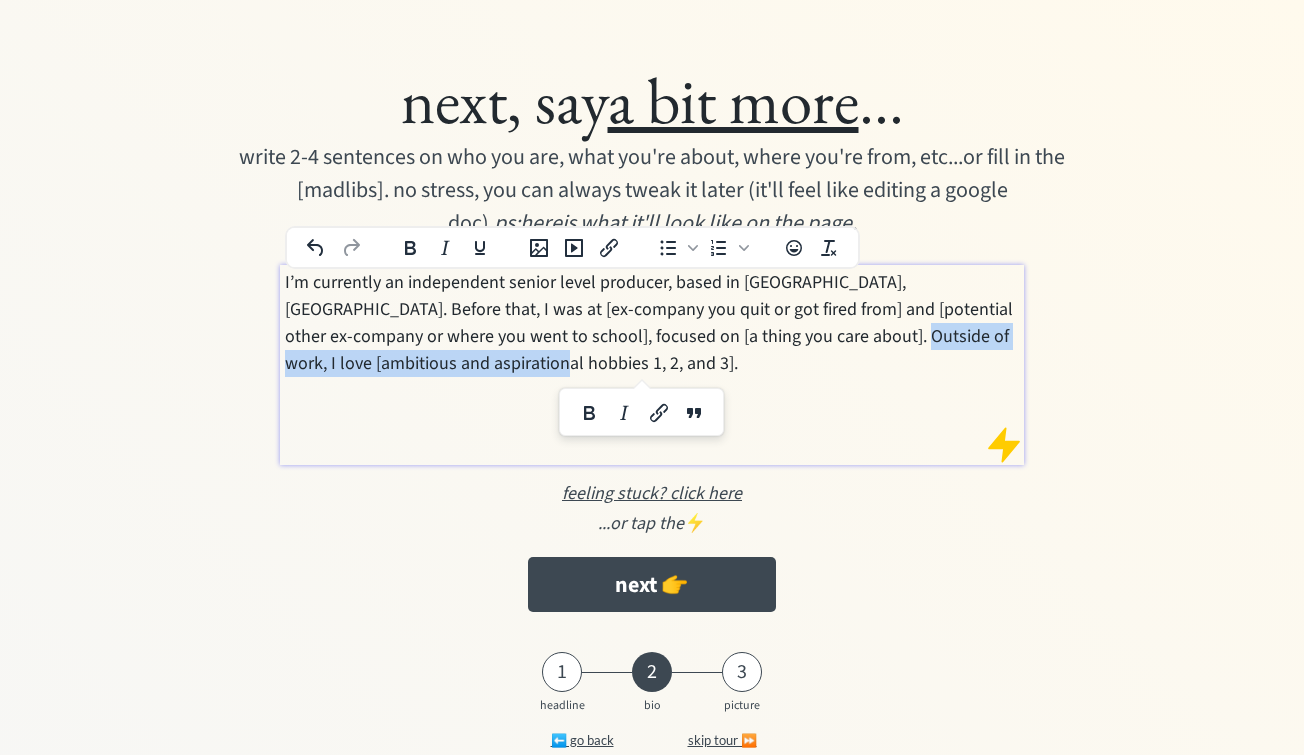 click on "I’m currently an independent senior level producer, based in Portland, OR. Before that, I was at [ex-company you quit or got fired from] and [potential other ex-company or where you went to school], focused on [a thing you care about]. Outside of work, I love [ambitious and aspirational hobbies 1, 2, and 3]." at bounding box center [652, 323] 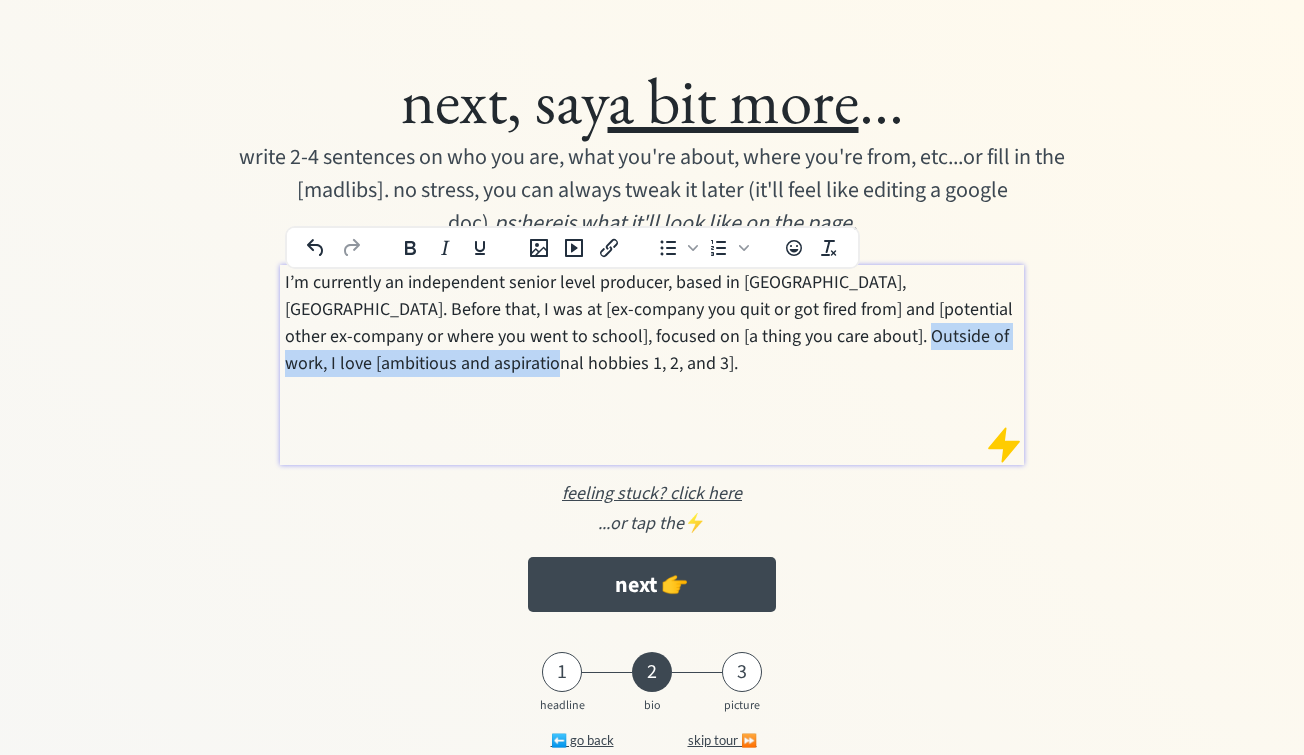 drag, startPoint x: 791, startPoint y: 337, endPoint x: 430, endPoint y: 366, distance: 362.16293 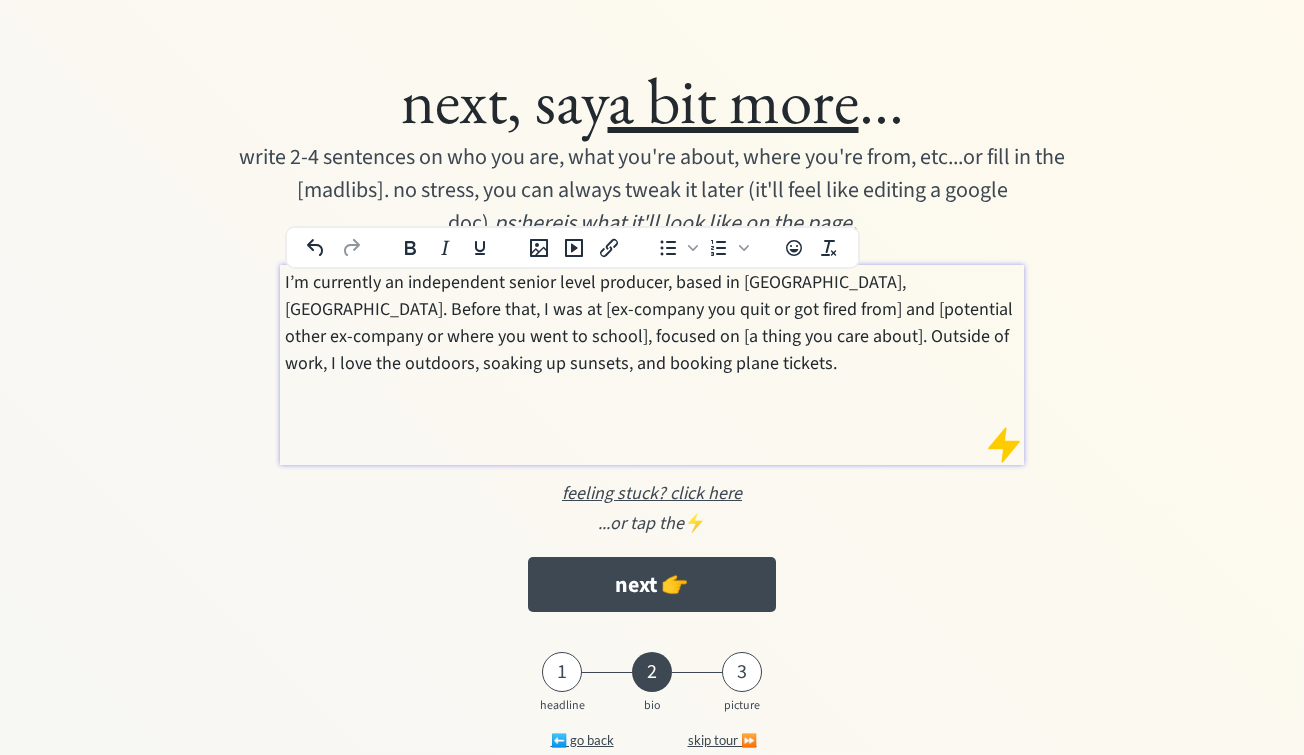 click on "I’m currently an independent senior level producer, based in Portland, OR. Before that, I was at [ex-company you quit or got fired from] and [potential other ex-company or where you went to school], focused on [a thing you care about]. Outside of work, I love the outdoors, soaking up sunsets, and booking plane tickets." at bounding box center [651, 365] 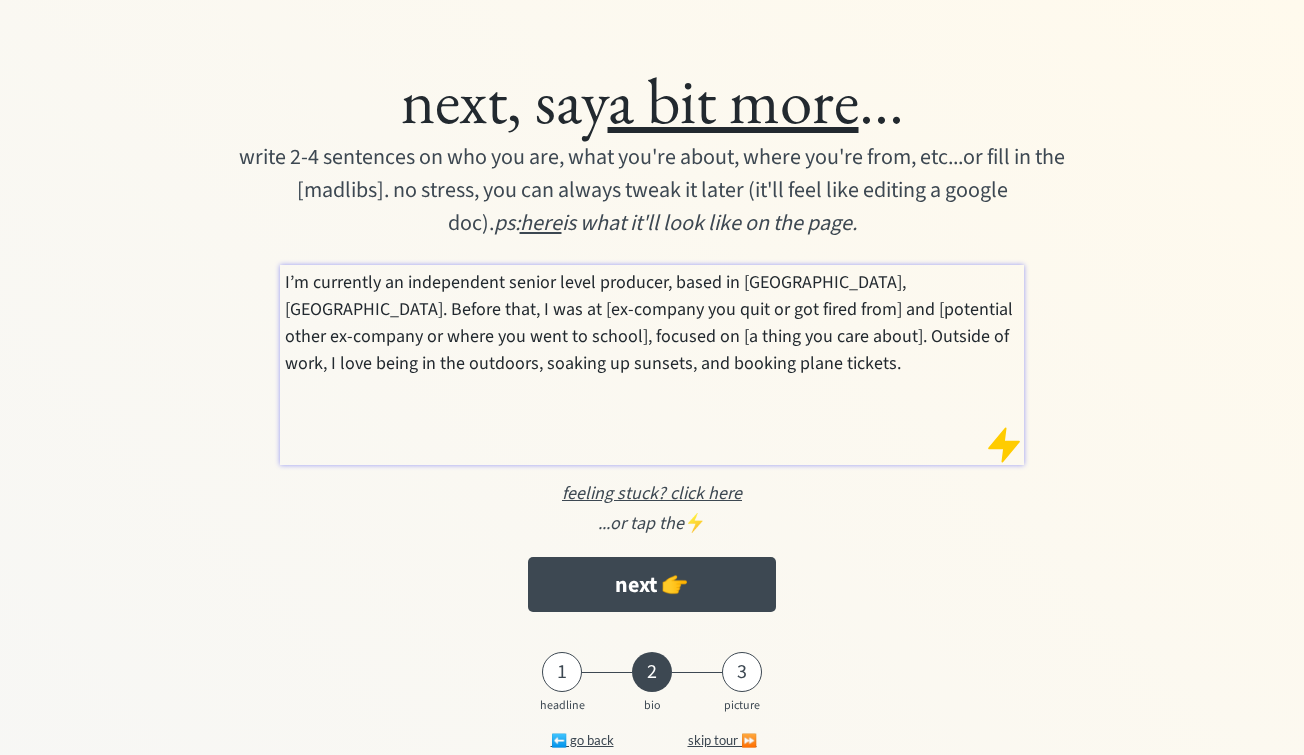 click on "I’m currently an independent senior level producer, based in Portland, OR. Before that, I was at [ex-company you quit or got fired from] and [potential other ex-company or where you went to school], focused on [a thing you care about]. Outside of work, I love being in the outdoors, soaking up sunsets, and booking plane tickets." at bounding box center (651, 365) 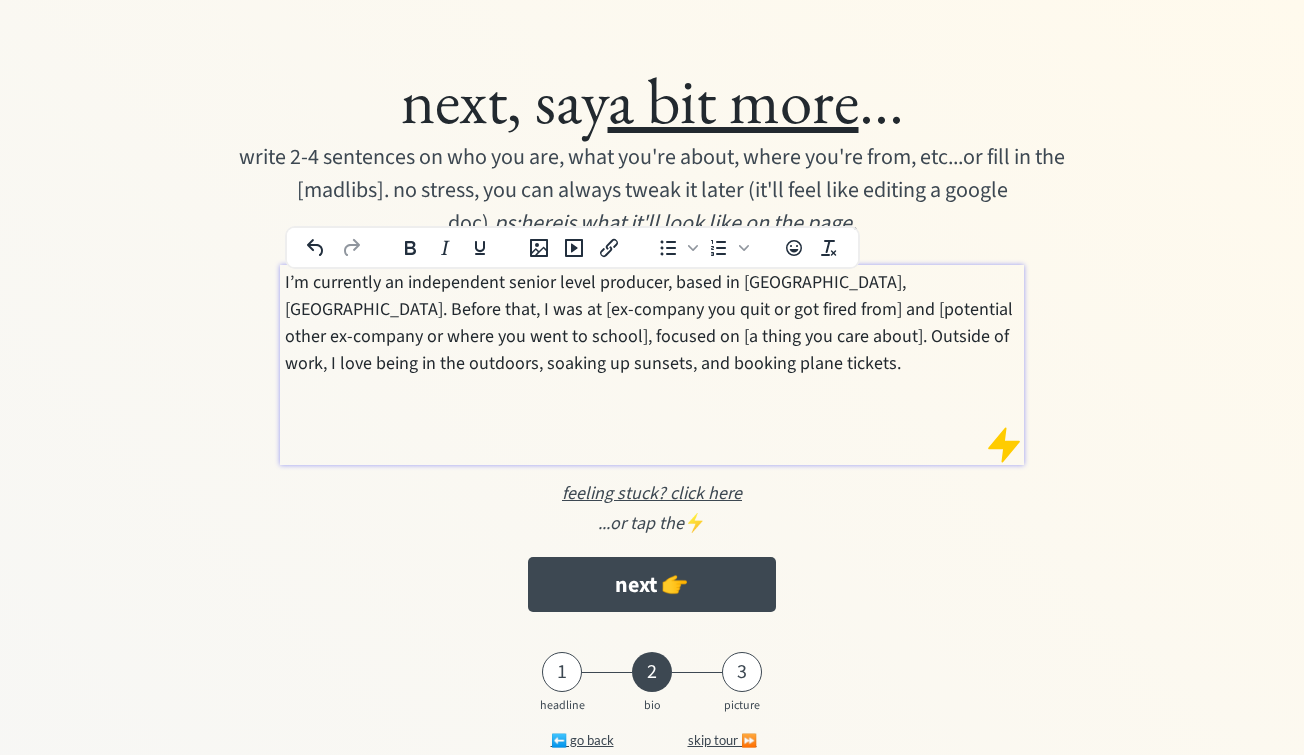 click on "I’m currently an independent senior level producer, based in Portland, OR. Before that, I was at [ex-company you quit or got fired from] and [potential other ex-company or where you went to school], focused on [a thing you care about]. Outside of work, I love being in the outdoors, soaking up sunsets, and booking plane tickets." at bounding box center (652, 323) 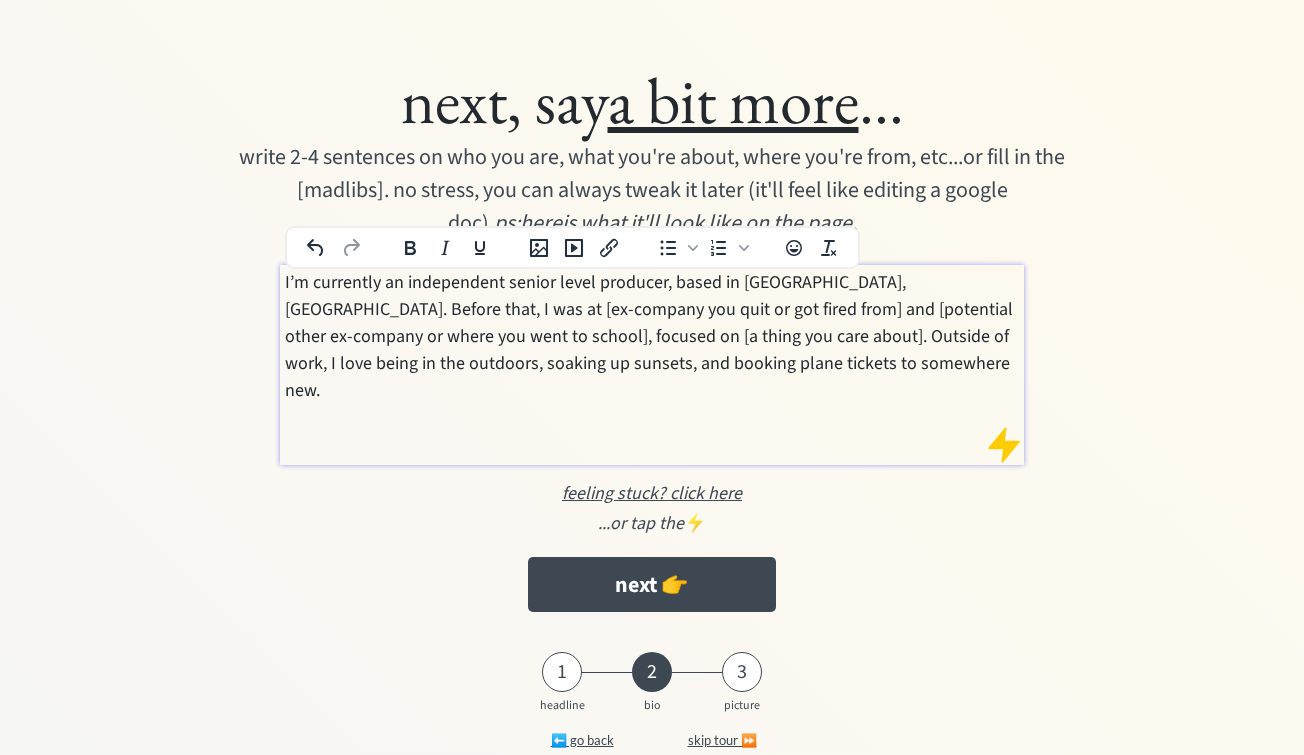 click on "I’m currently an independent senior level producer, based in Portland, OR. Before that, I was at [ex-company you quit or got fired from] and [potential other ex-company or where you went to school], focused on [a thing you care about]. Outside of work, I love being in the outdoors, soaking up sunsets, and booking plane tickets to somewhere new." at bounding box center [652, 336] 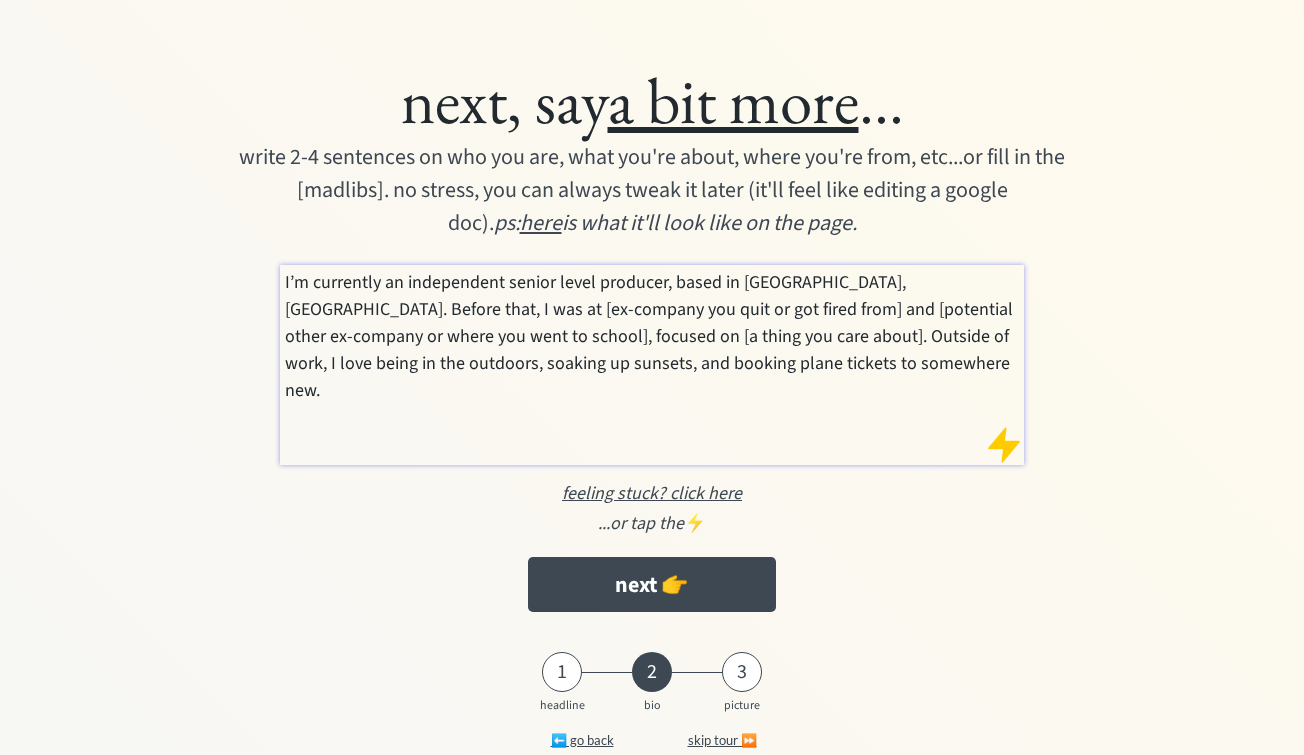 click on "I’m currently an independent senior level producer, based in Portland, OR. Before that, I was at [ex-company you quit or got fired from] and [potential other ex-company or where you went to school], focused on [a thing you care about]. Outside of work, I love being in the outdoors, soaking up sunsets, and booking plane tickets to somewhere new." at bounding box center (651, 365) 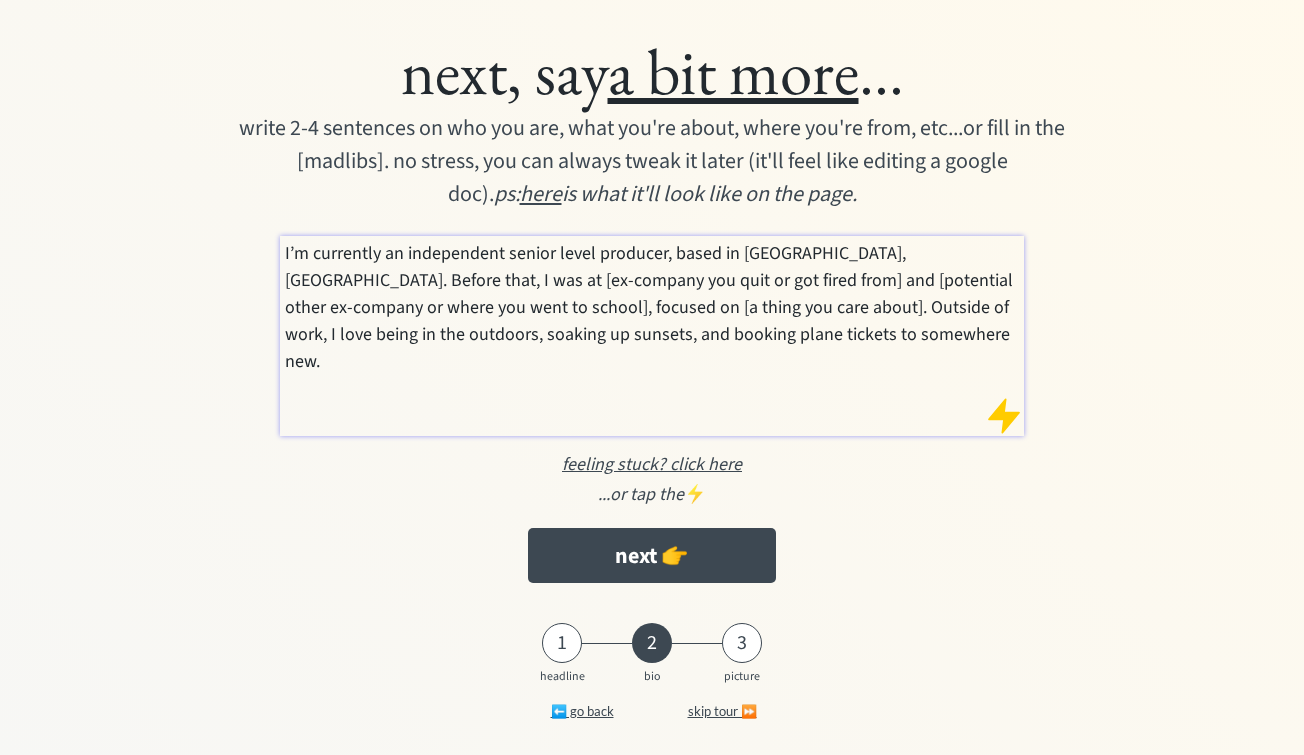 scroll, scrollTop: 45, scrollLeft: 0, axis: vertical 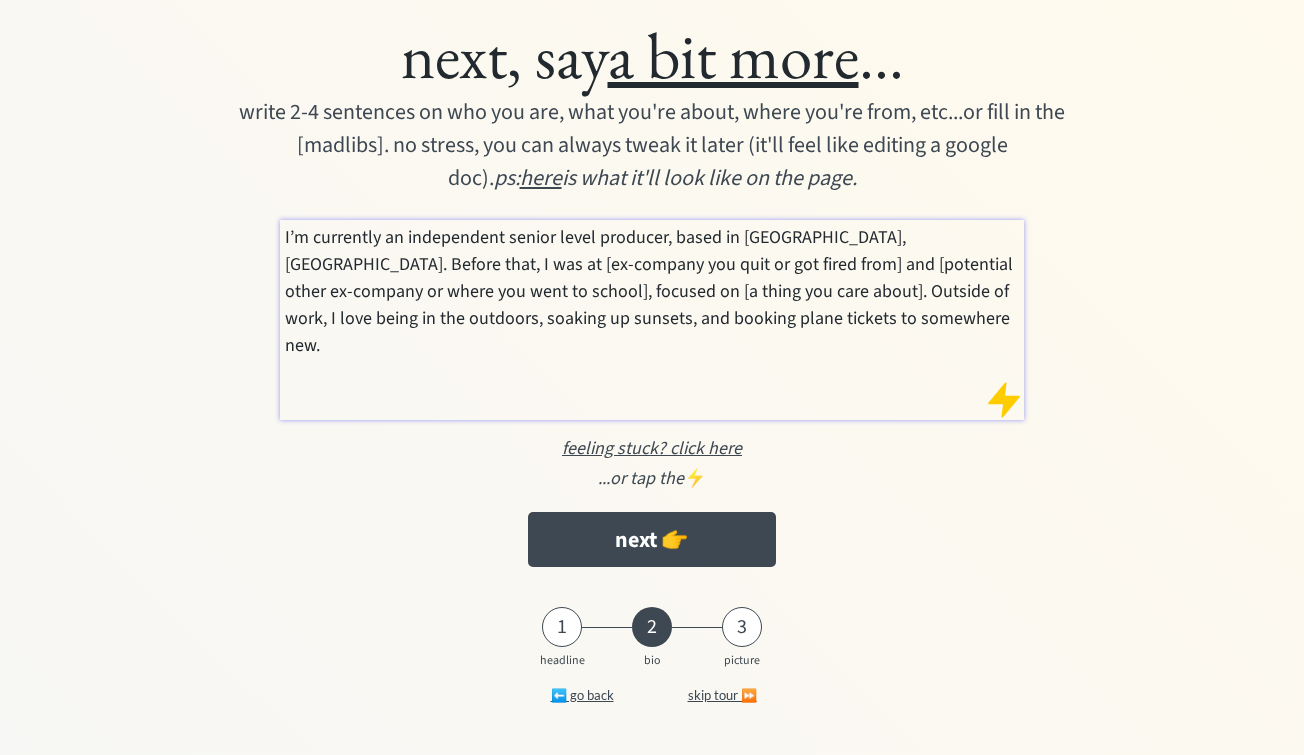 click on "I’m currently an independent senior level producer, based in Portland, OR. Before that, I was at [ex-company you quit or got fired from] and [potential other ex-company or where you went to school], focused on [a thing you care about]. Outside of work, I love being in the outdoors, soaking up sunsets, and booking plane tickets to somewhere new." at bounding box center [652, 291] 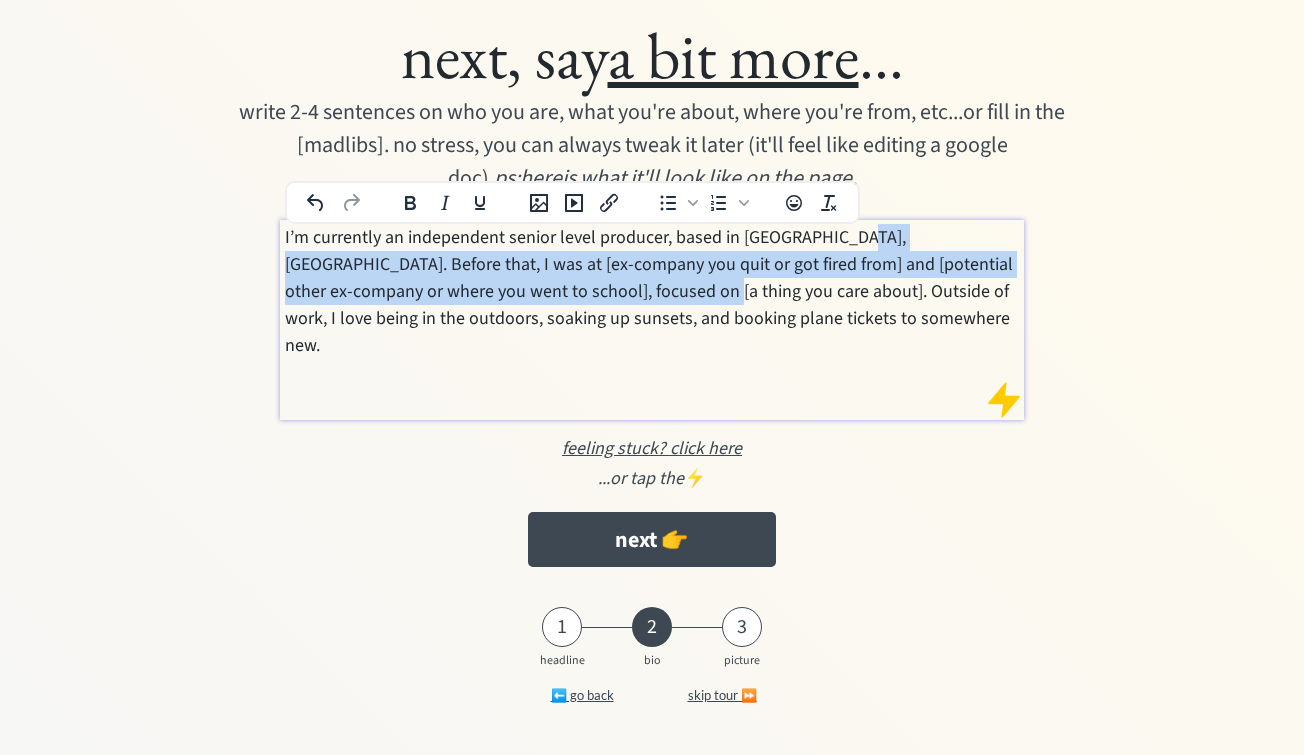drag, startPoint x: 843, startPoint y: 238, endPoint x: 611, endPoint y: 287, distance: 237.11812 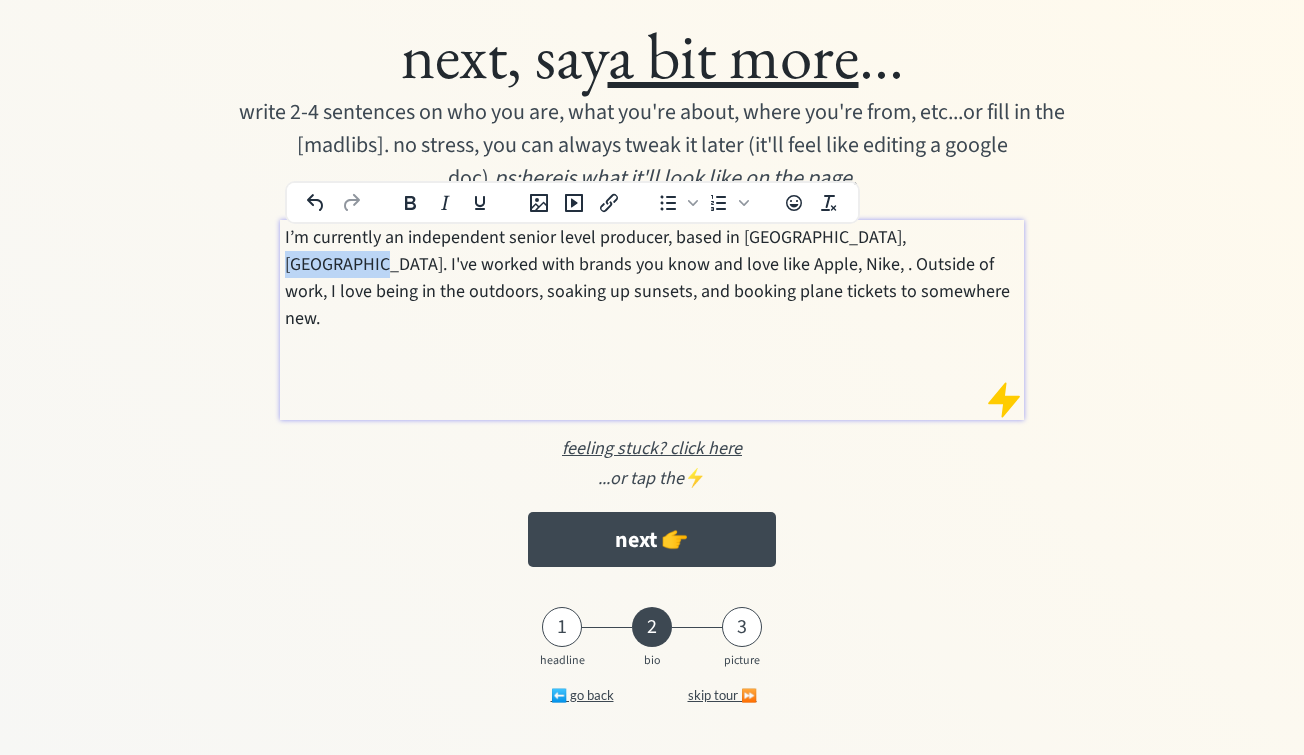 drag, startPoint x: 875, startPoint y: 238, endPoint x: 965, endPoint y: 240, distance: 90.02222 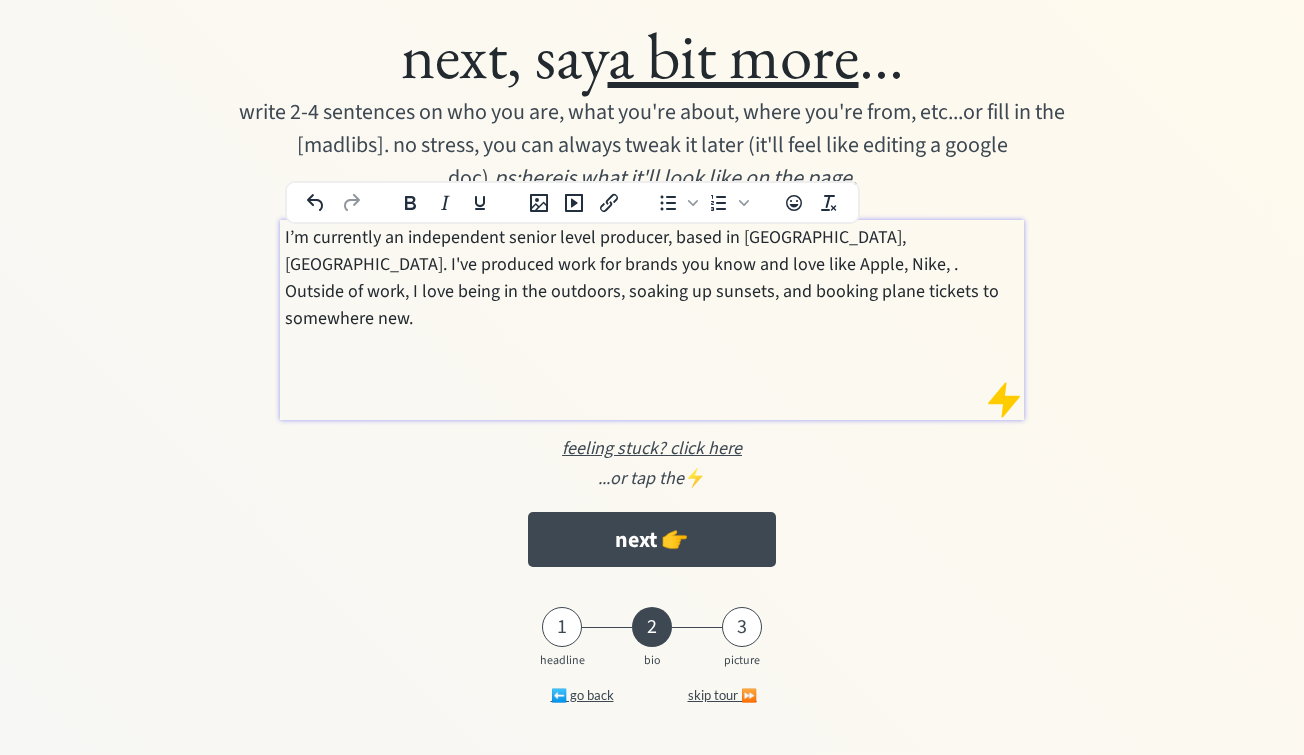 click on "I’m currently an independent senior level producer, based in Portland, OR. I've produced work for brands you know and love like Apple, Nike, . Outside of work, I love being in the outdoors, soaking up sunsets, and booking plane tickets to somewhere new." at bounding box center (652, 278) 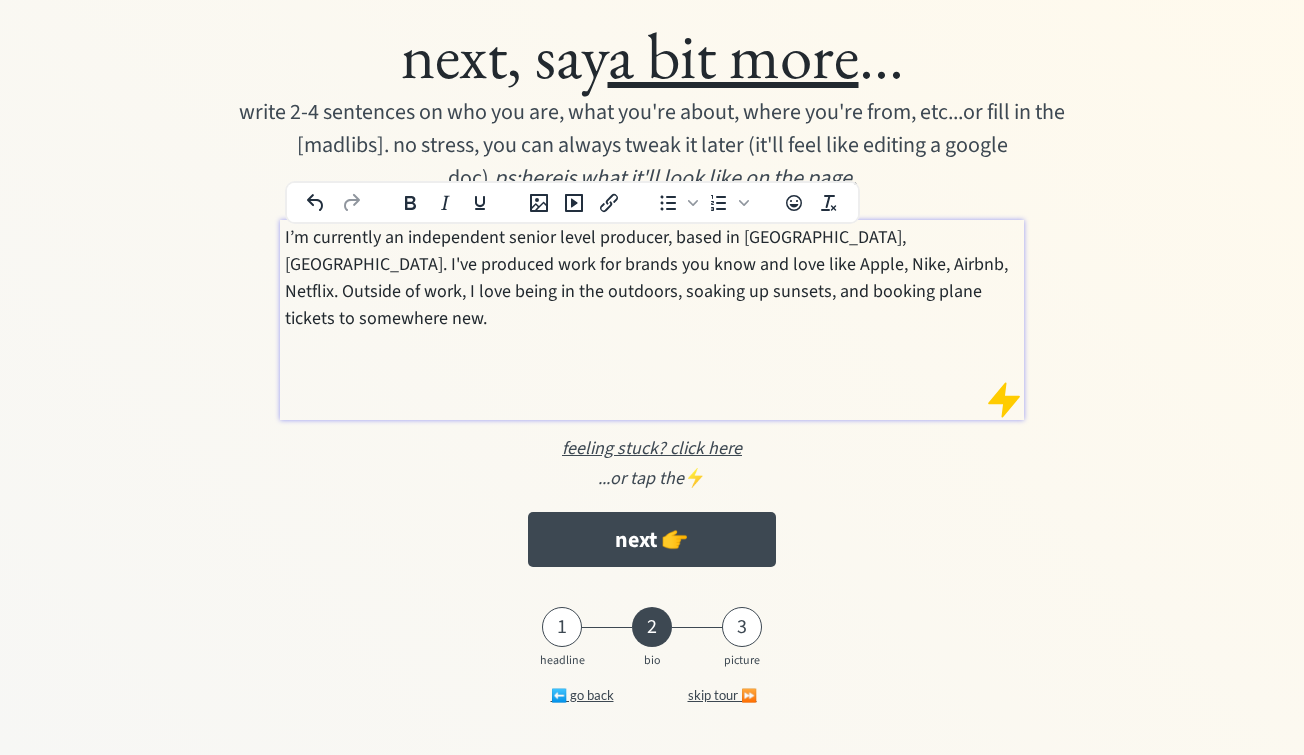 click on "I’m currently an independent senior level producer, based in Portland, OR. I've produced work for brands you know and love like Apple, Nike, Airbnb, Netflix. Outside of work, I love being in the outdoors, soaking up sunsets, and booking plane tickets to somewhere new." at bounding box center (652, 278) 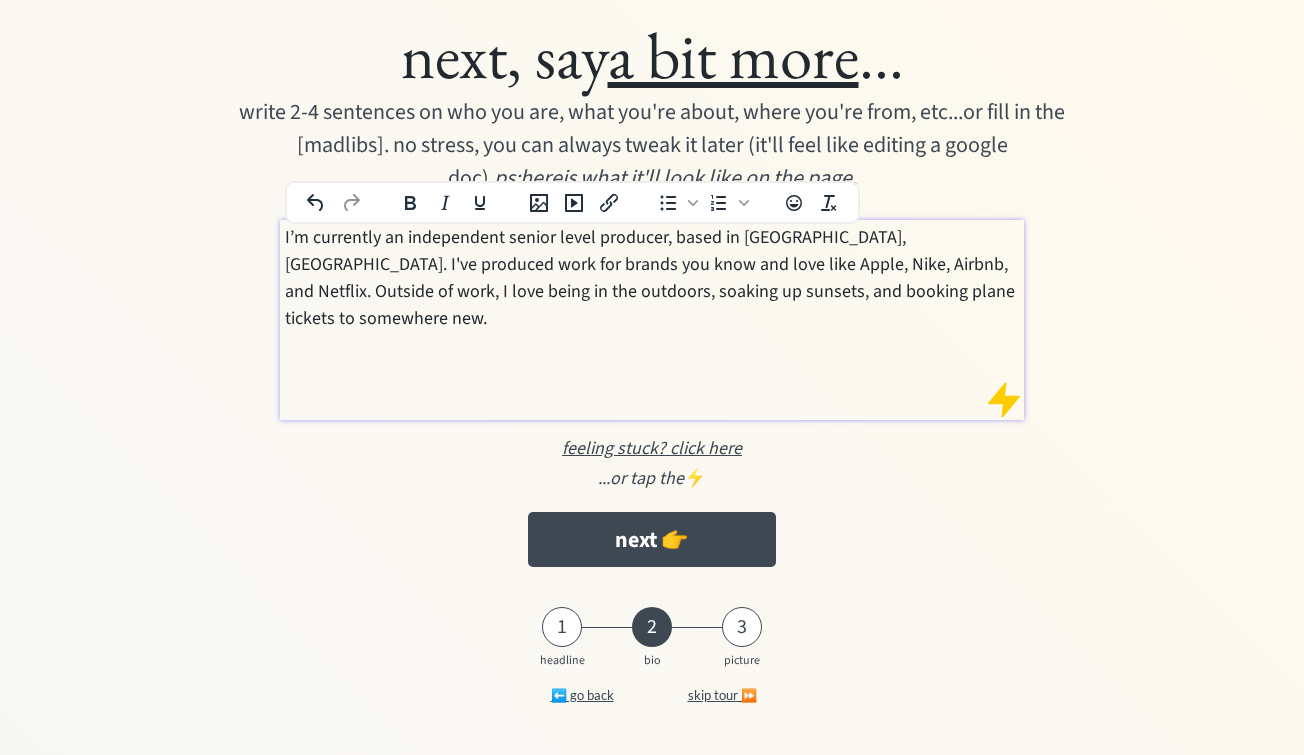 click on "I’m currently an independent senior level producer, based in Portland, OR. I've produced work for brands you know and love like Apple, Nike, Airbnb, and Netflix. Outside of work, I love being in the outdoors, soaking up sunsets, and booking plane tickets to somewhere new." at bounding box center (652, 278) 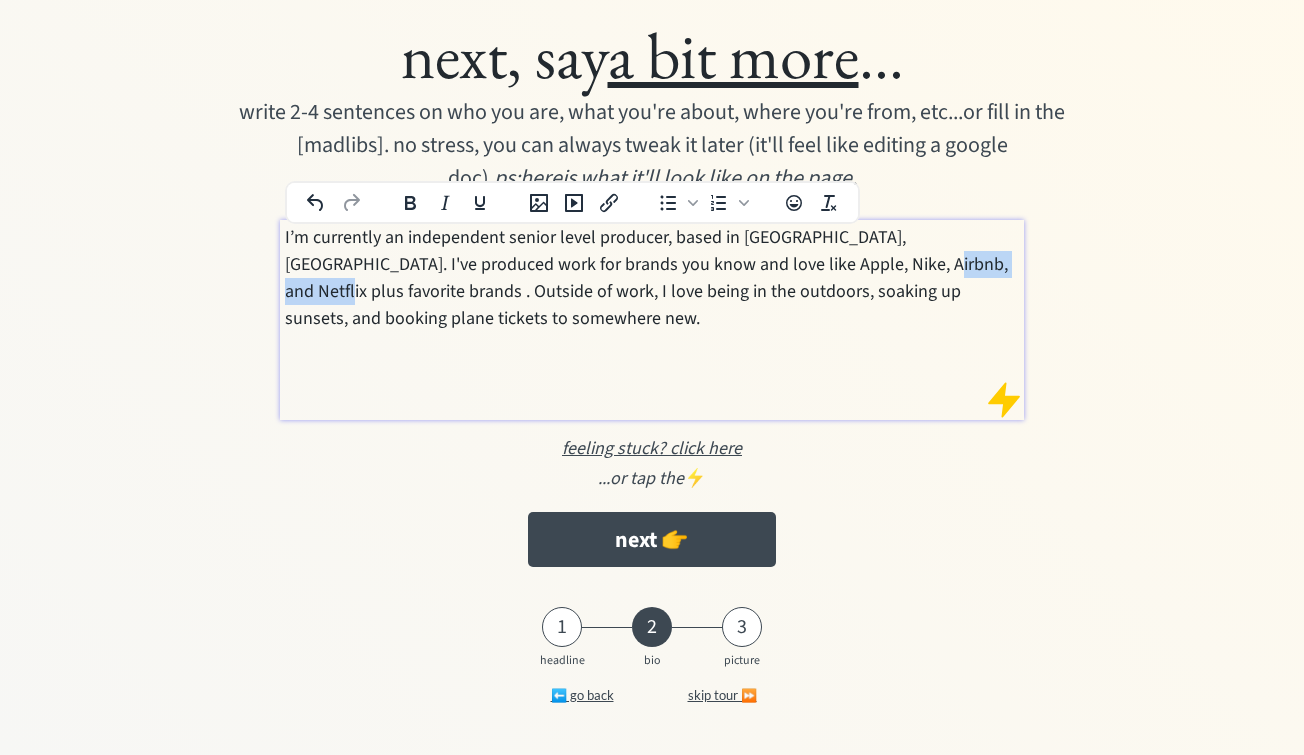 drag, startPoint x: 904, startPoint y: 267, endPoint x: 787, endPoint y: 266, distance: 117.00427 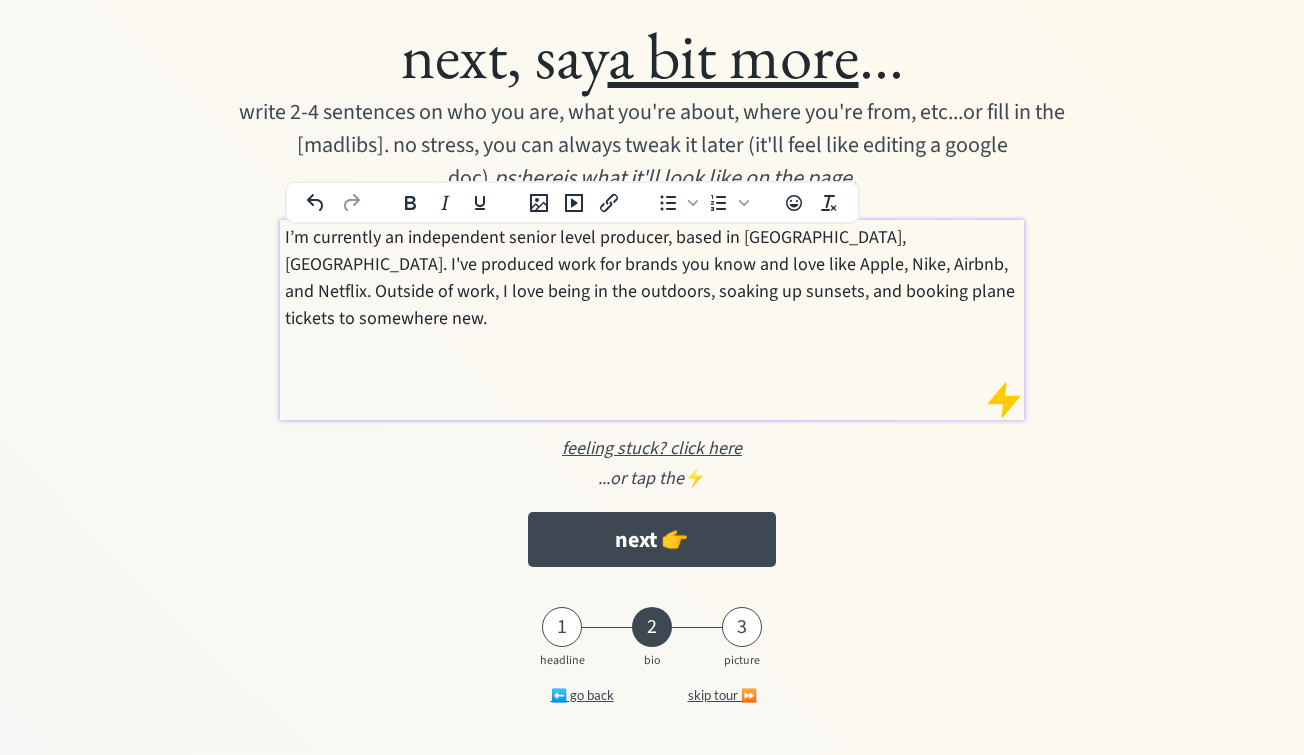 click on "I’m currently an independent senior level producer, based in Portland, OR. I've produced work for brands you know and love like Apple, Nike, Airbnb, and Netflix. Outside of work, I love being in the outdoors, soaking up sunsets, and booking plane tickets to somewhere new." at bounding box center [652, 278] 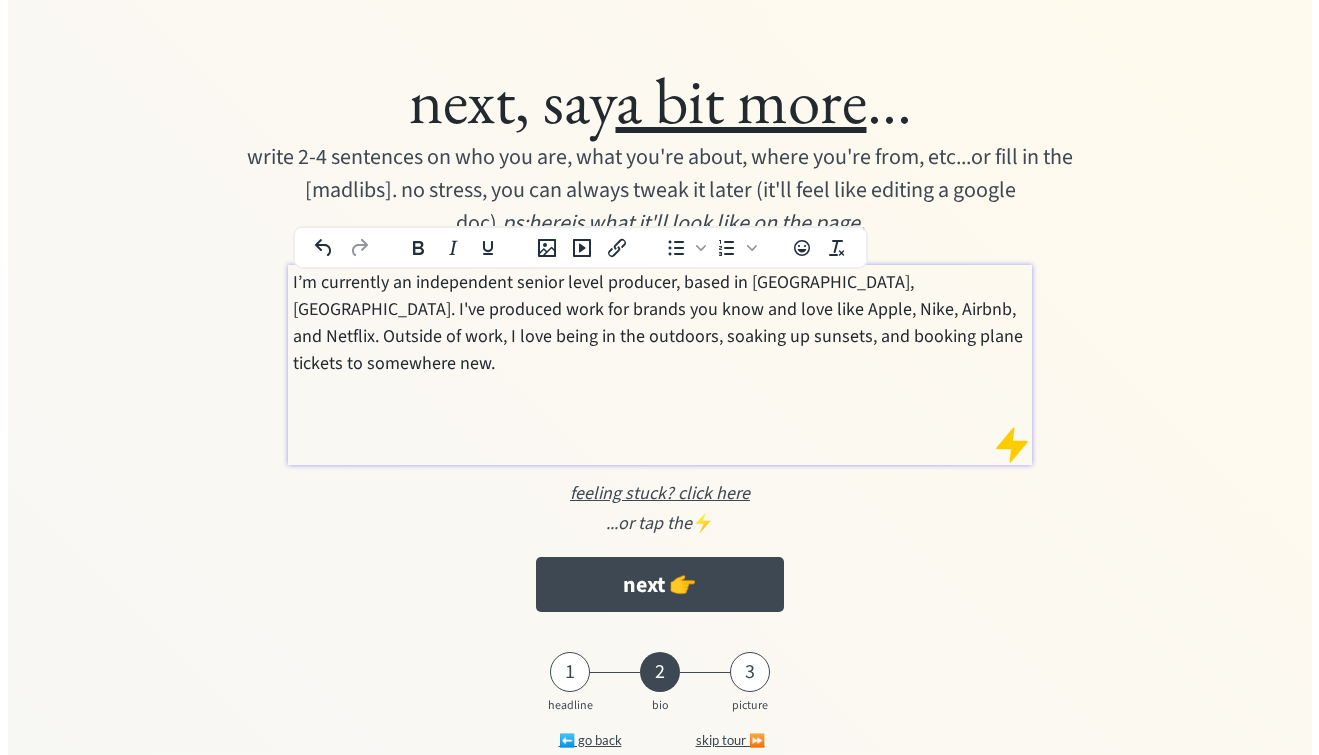 scroll, scrollTop: 45, scrollLeft: 0, axis: vertical 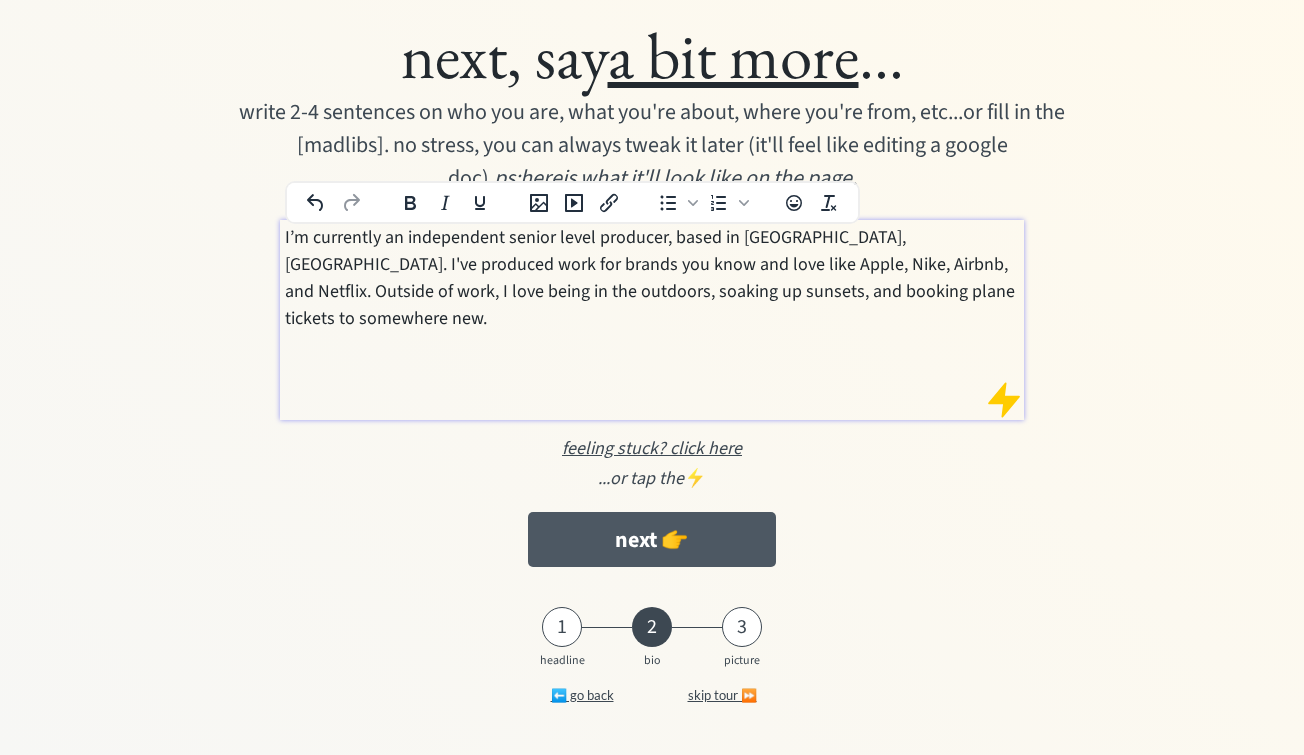 click on "next 👉" at bounding box center (652, 539) 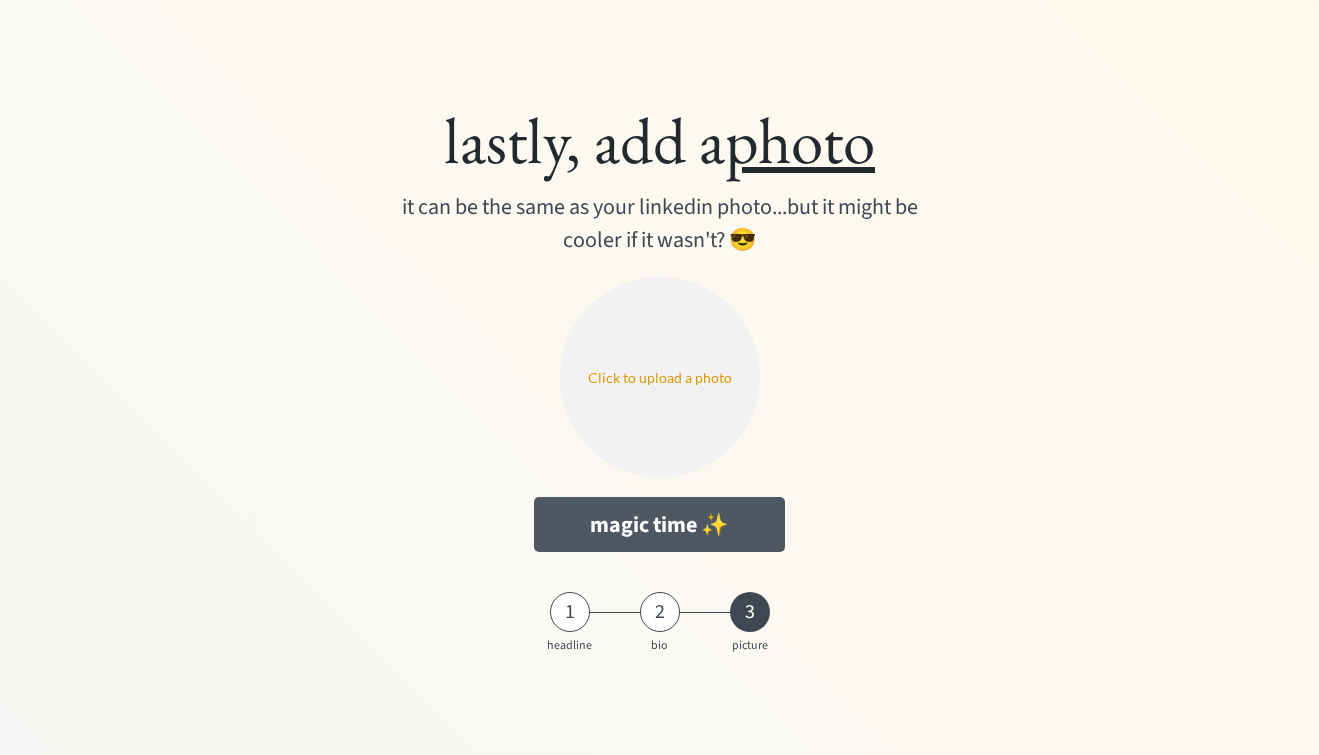 scroll, scrollTop: 0, scrollLeft: 0, axis: both 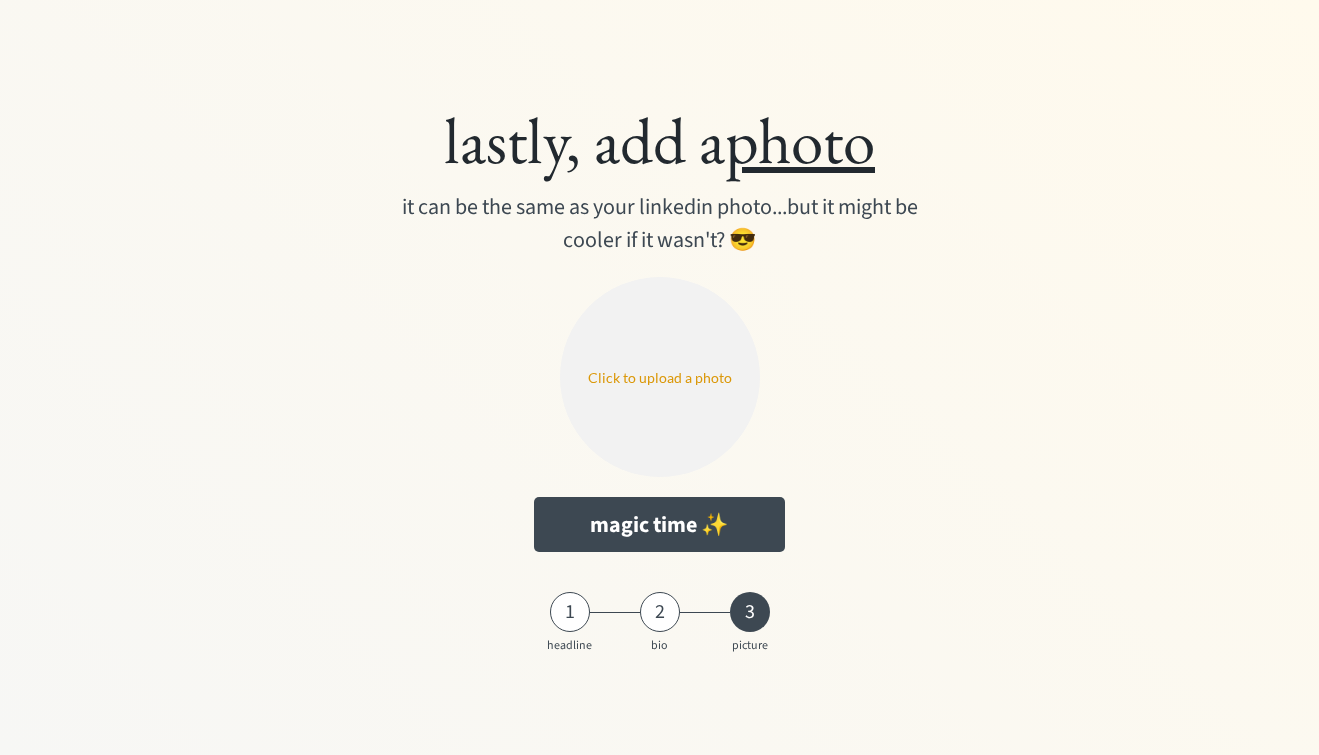 click at bounding box center [660, 377] 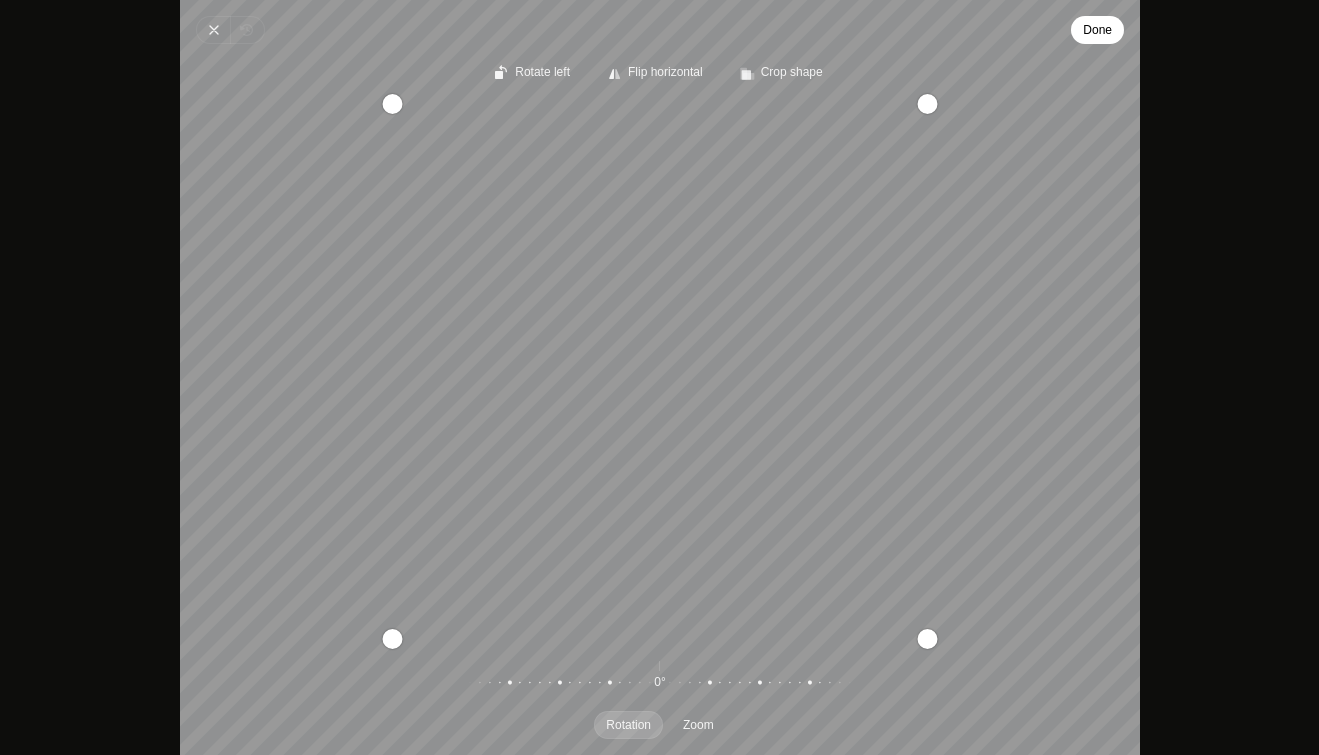 drag, startPoint x: 777, startPoint y: 401, endPoint x: 544, endPoint y: 530, distance: 266.32687 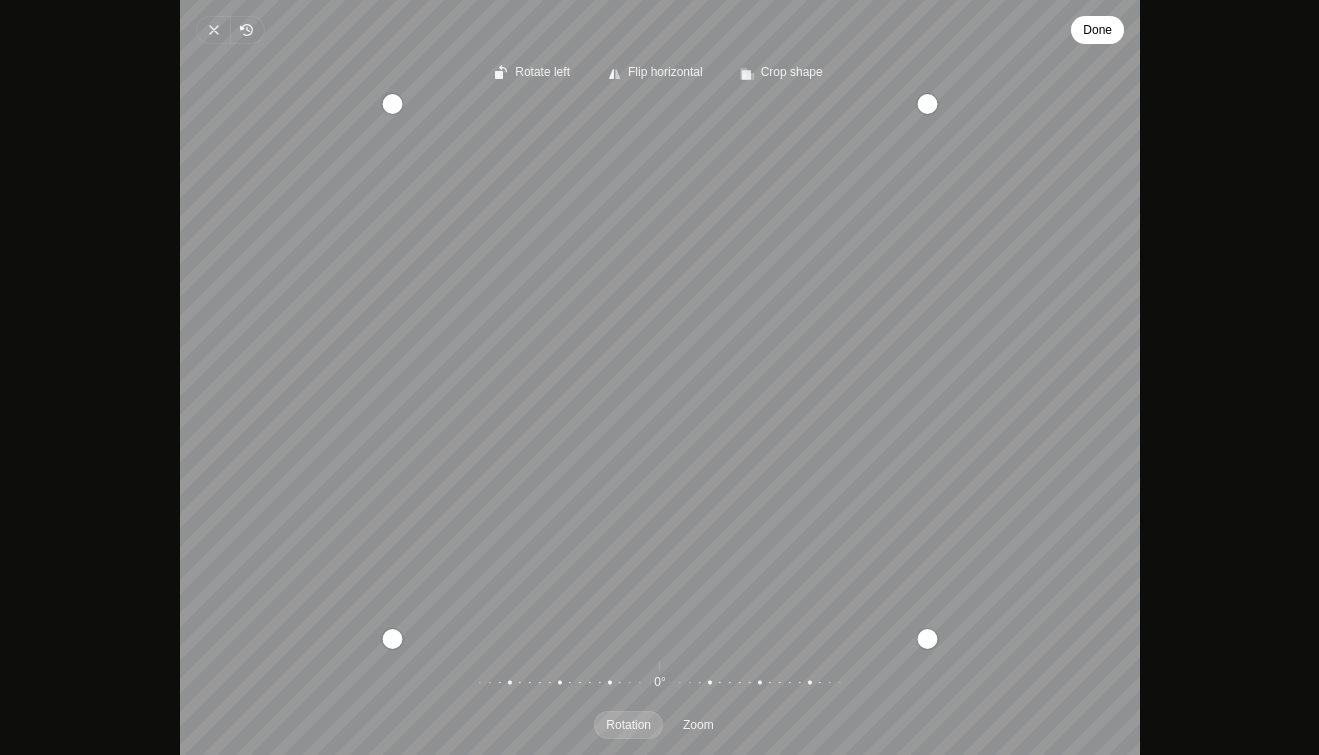 drag, startPoint x: 736, startPoint y: 430, endPoint x: 679, endPoint y: 429, distance: 57.00877 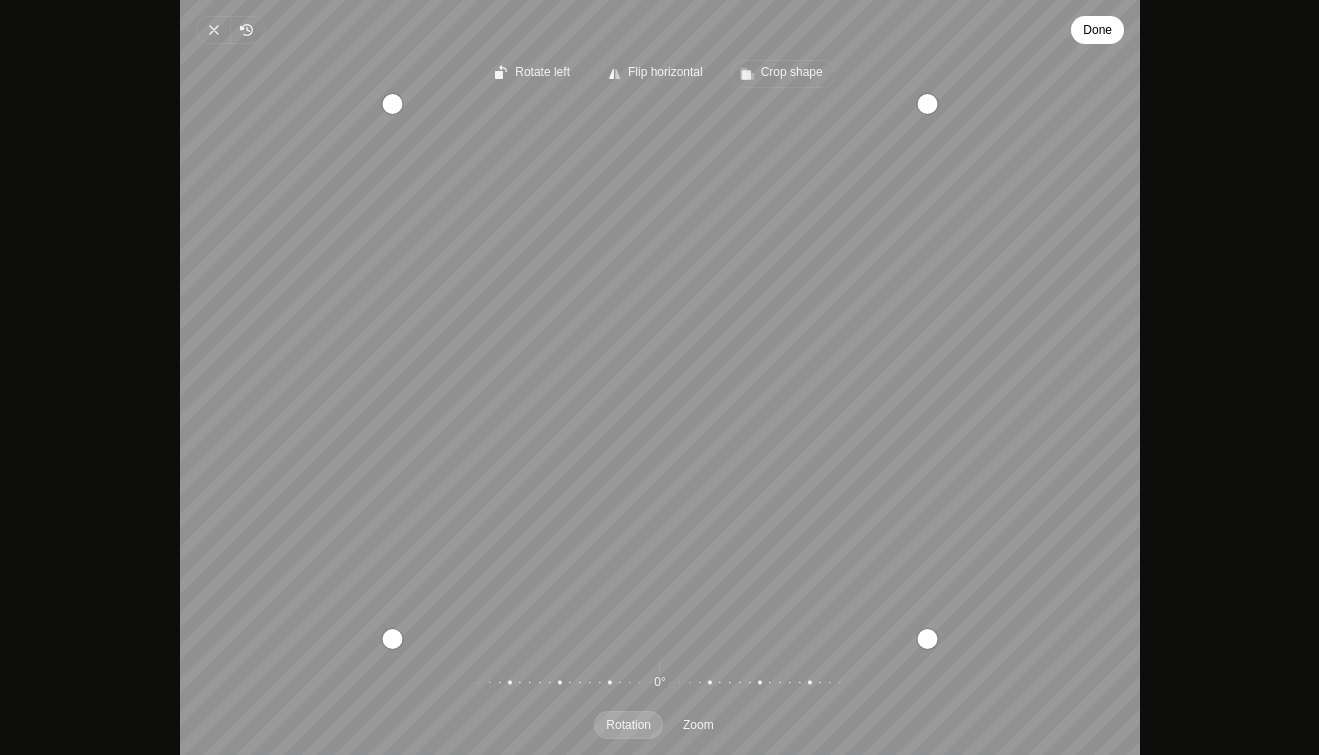 click on "Crop shape" at bounding box center (791, 72) 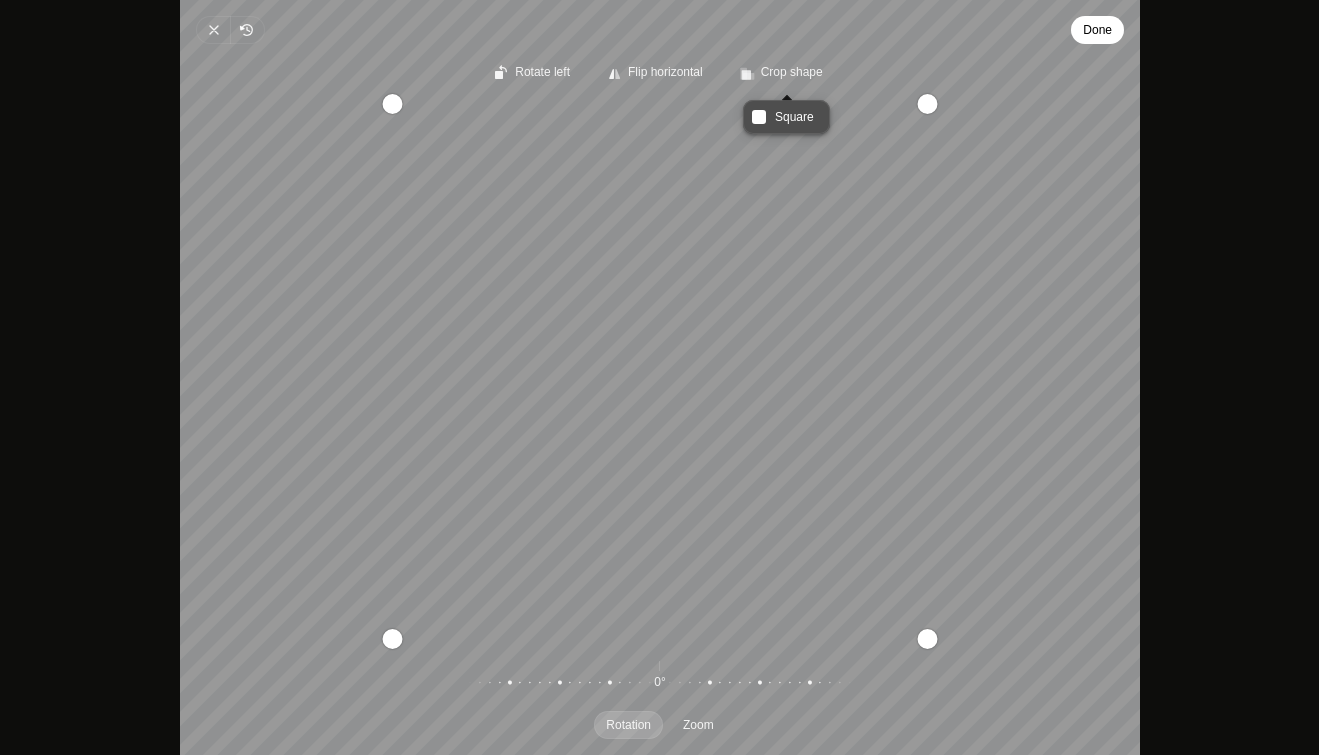 click on "Square" at bounding box center (794, 117) 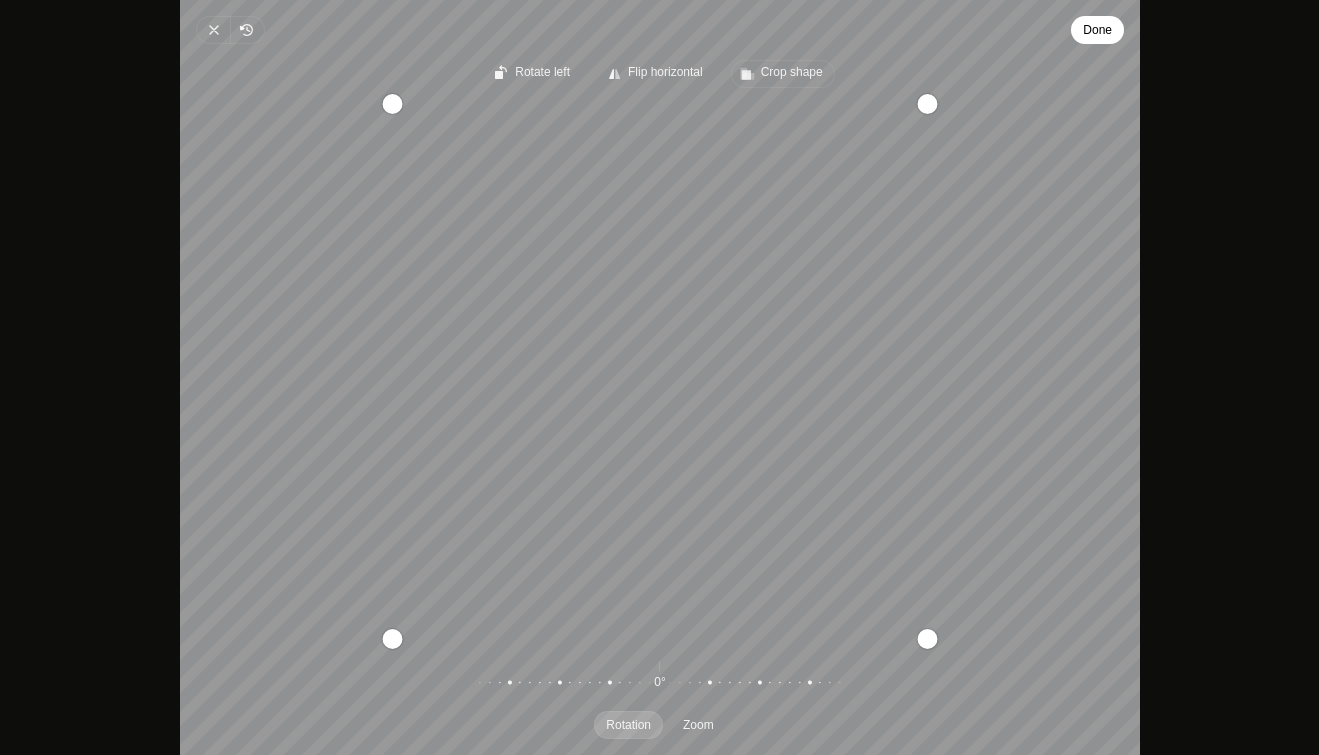 click on "Crop shape" at bounding box center [791, 72] 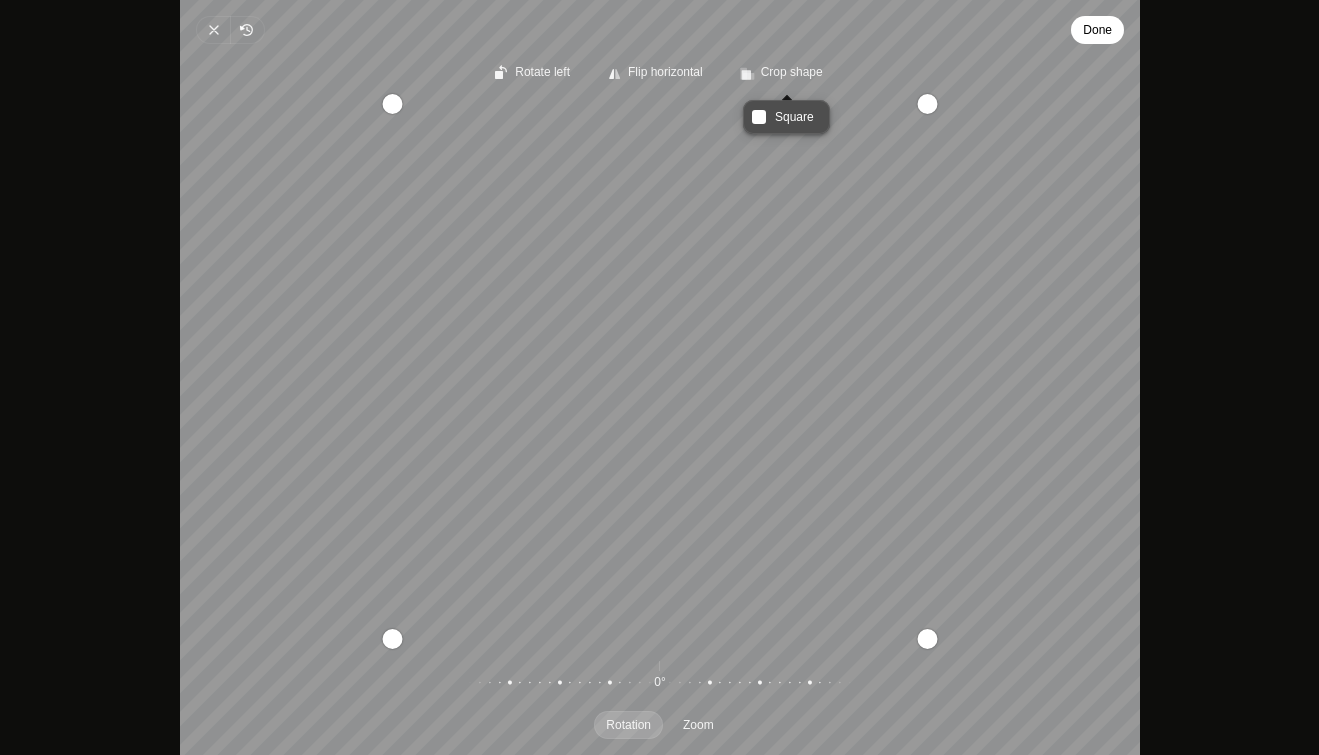 click 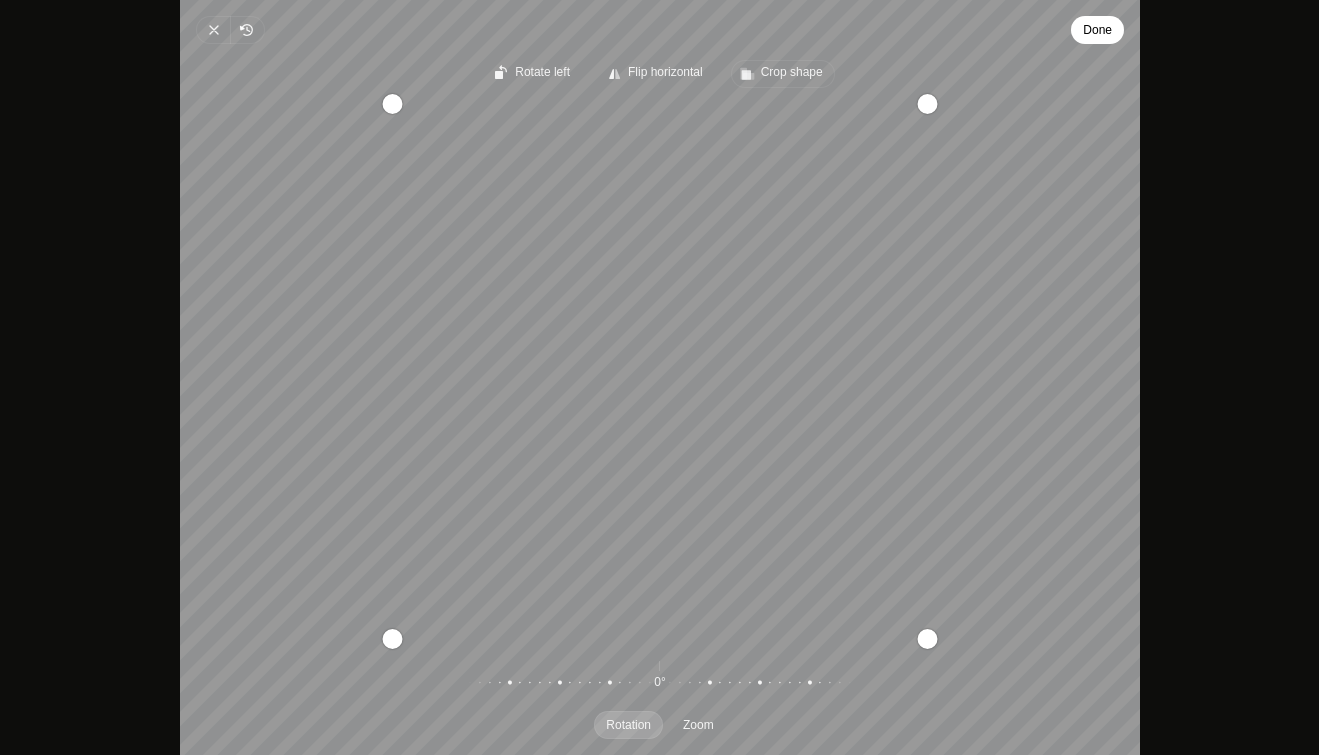 click on "Crop shape" at bounding box center (791, 72) 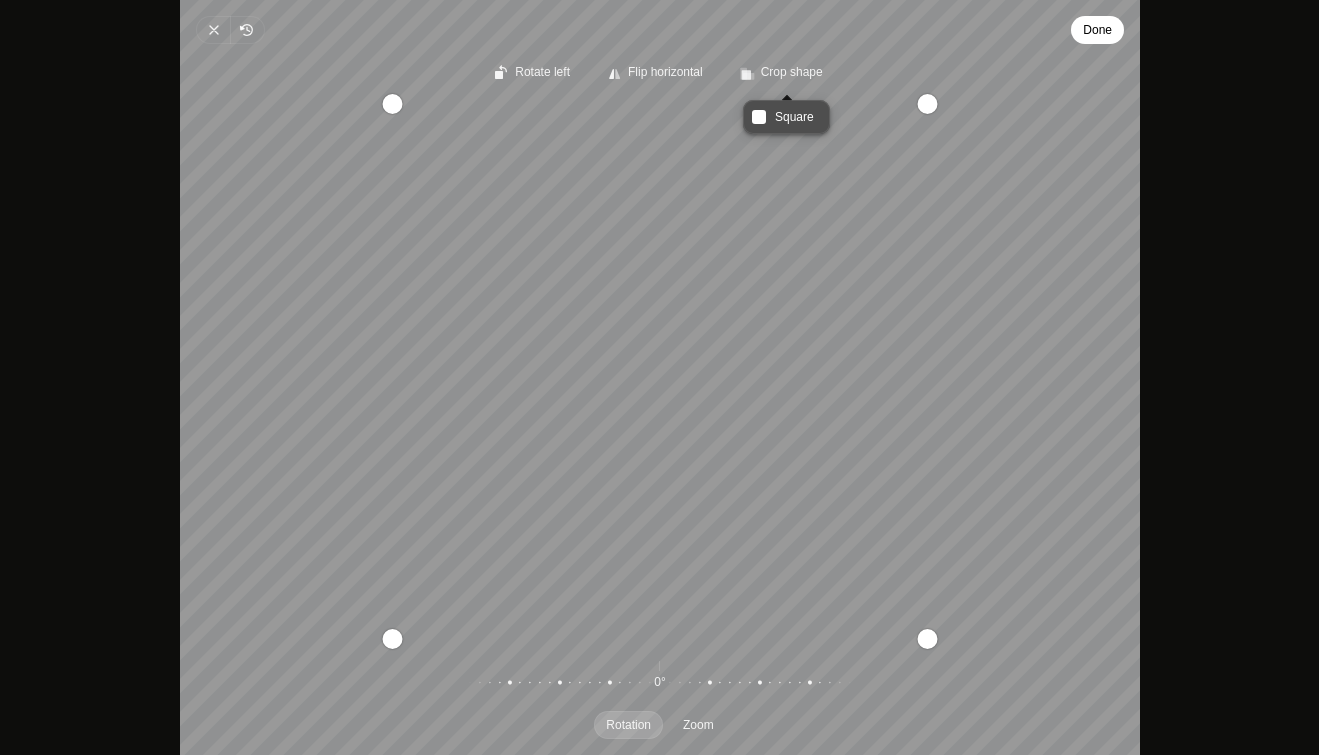 click on "Rotate left   Flip horizontal
Crop shape         Recenter       Rotation   Zoom     0°   Reset" at bounding box center (660, 399) 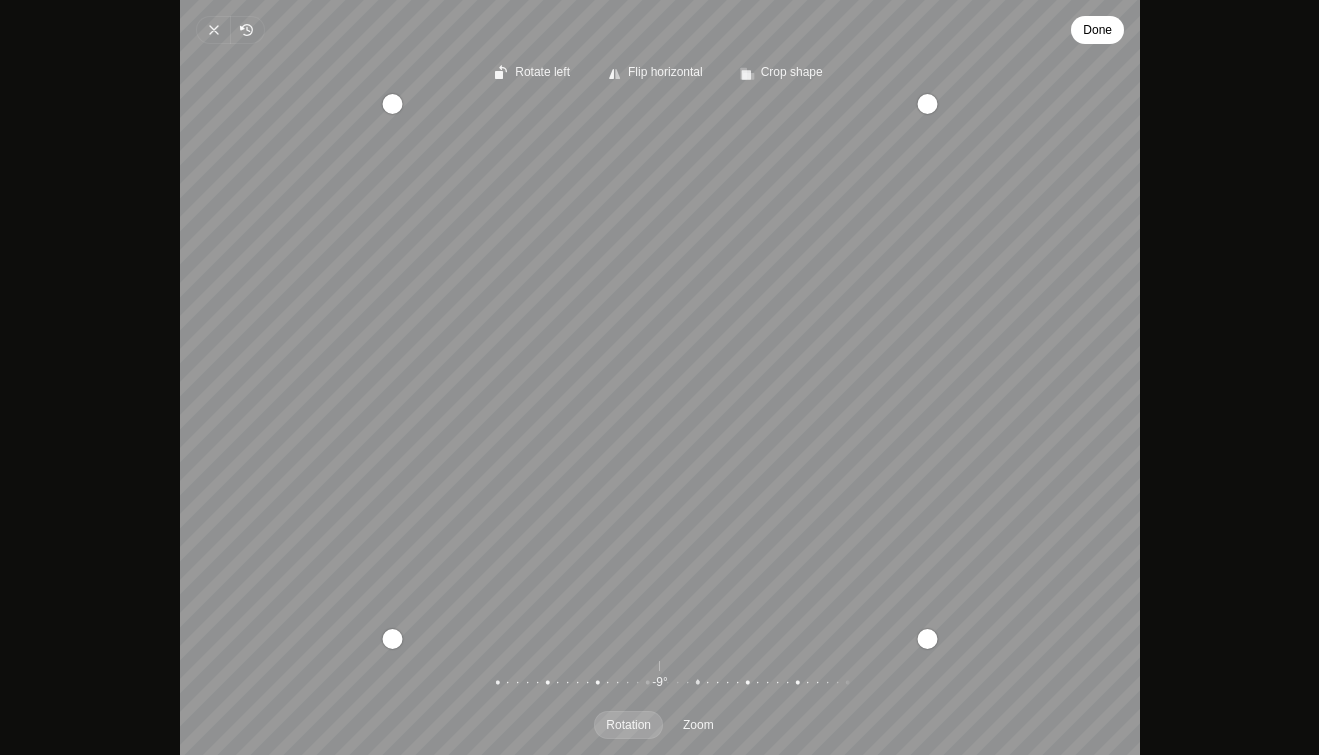 drag, startPoint x: 658, startPoint y: 681, endPoint x: 696, endPoint y: 697, distance: 41.231056 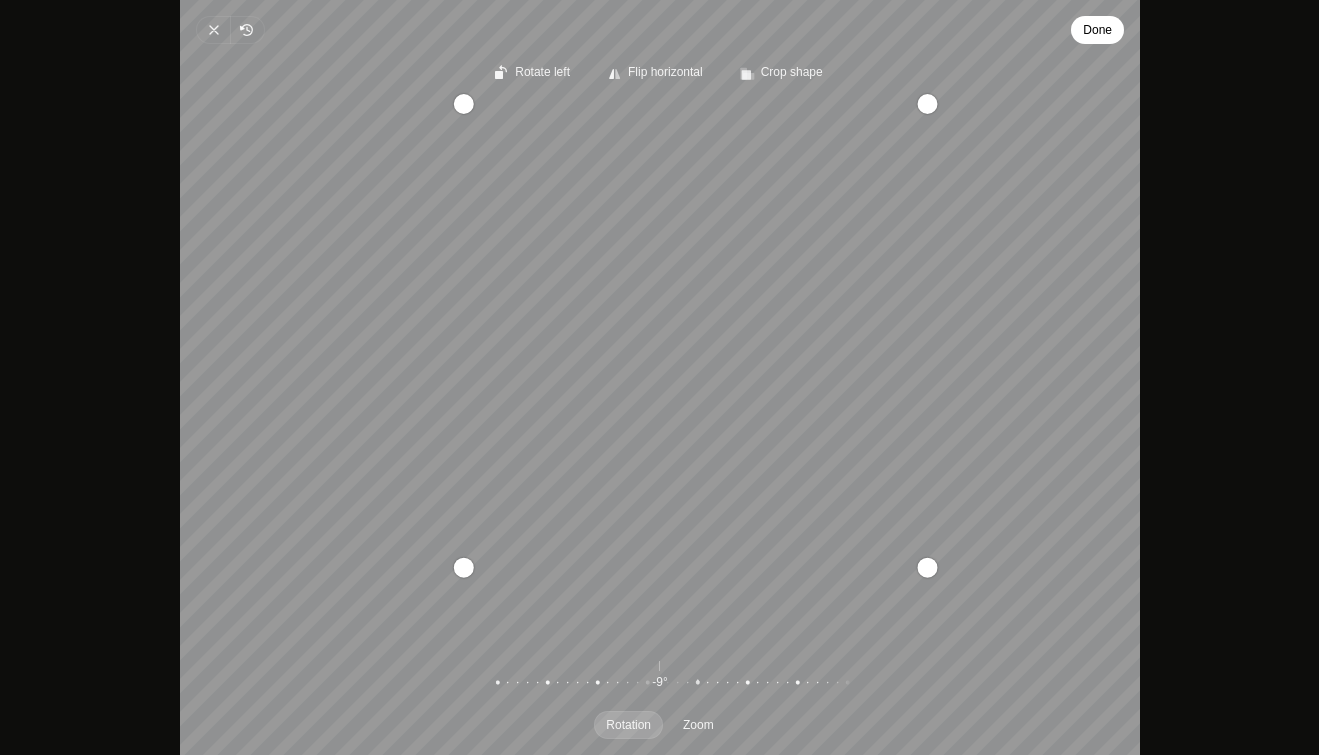 drag, startPoint x: 390, startPoint y: 645, endPoint x: 525, endPoint y: 630, distance: 135.83078 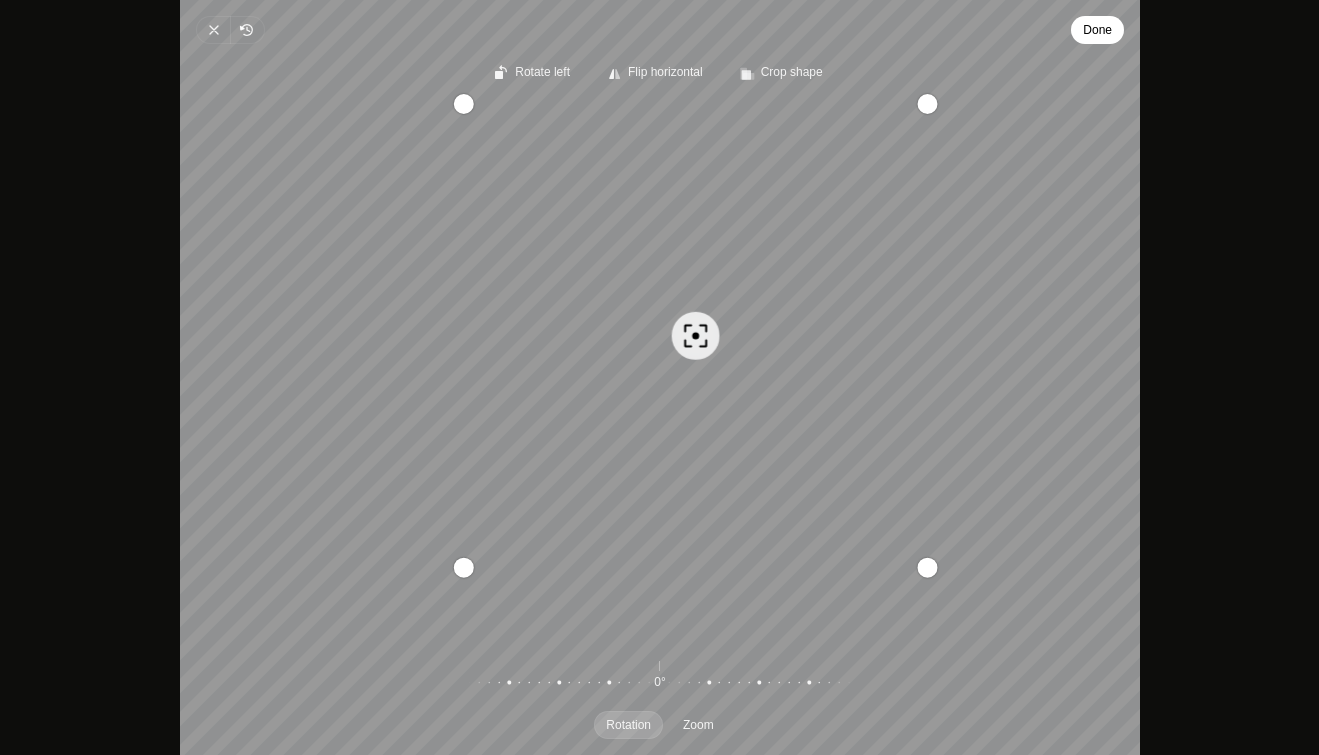 drag, startPoint x: 593, startPoint y: 681, endPoint x: 554, endPoint y: 688, distance: 39.623226 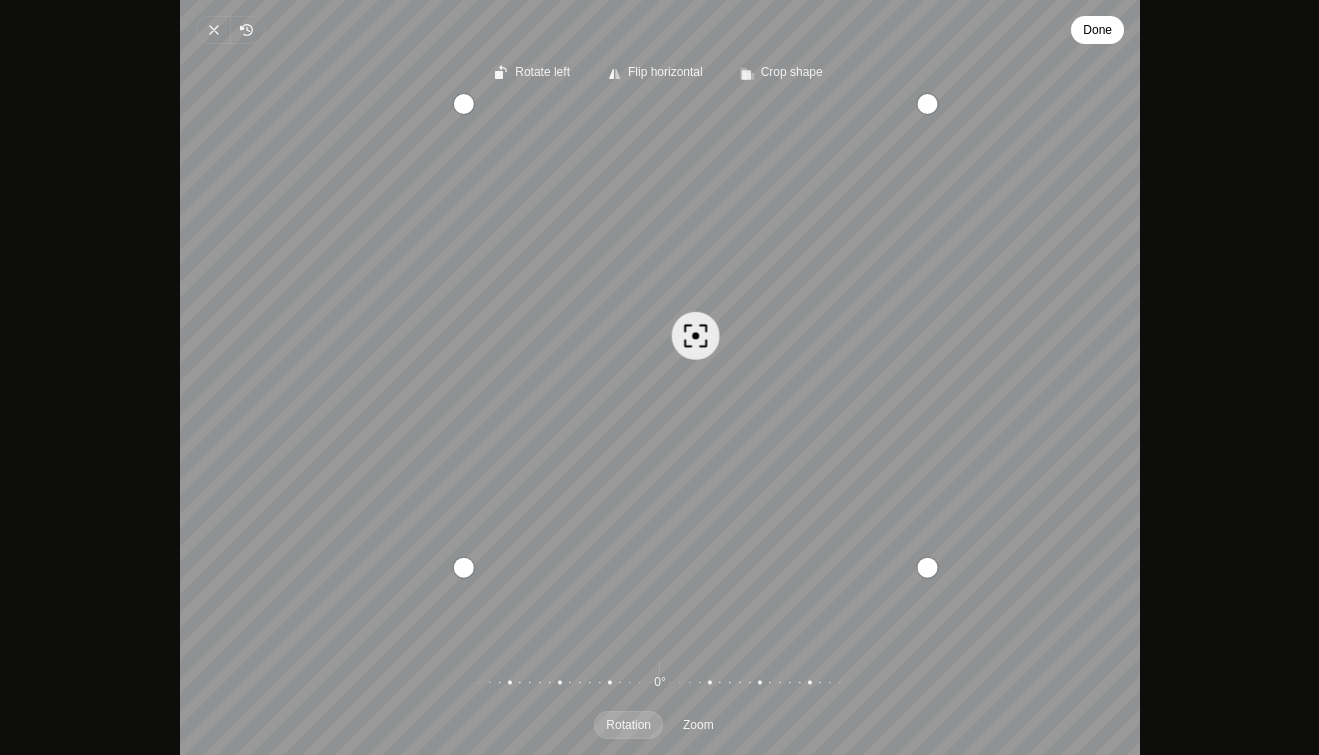 drag, startPoint x: 865, startPoint y: 372, endPoint x: 706, endPoint y: 385, distance: 159.53056 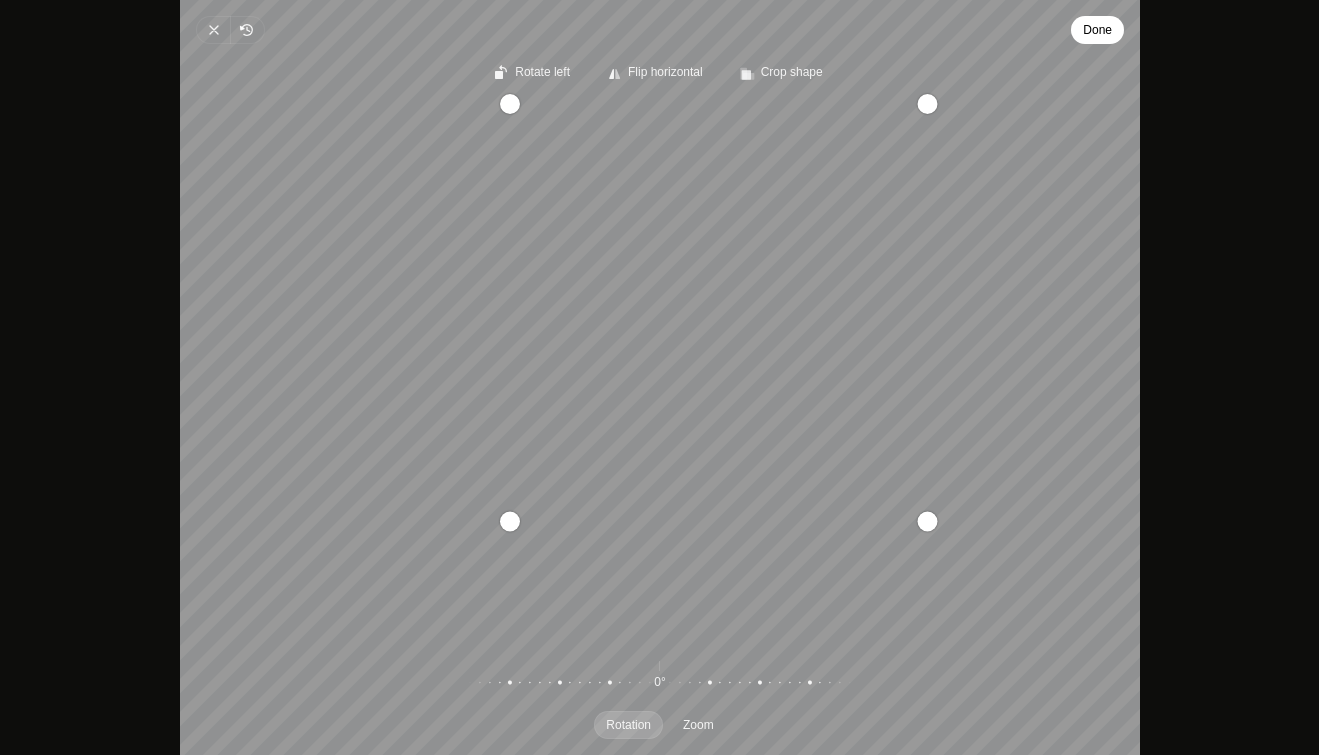 drag, startPoint x: 464, startPoint y: 569, endPoint x: 541, endPoint y: 546, distance: 80.36168 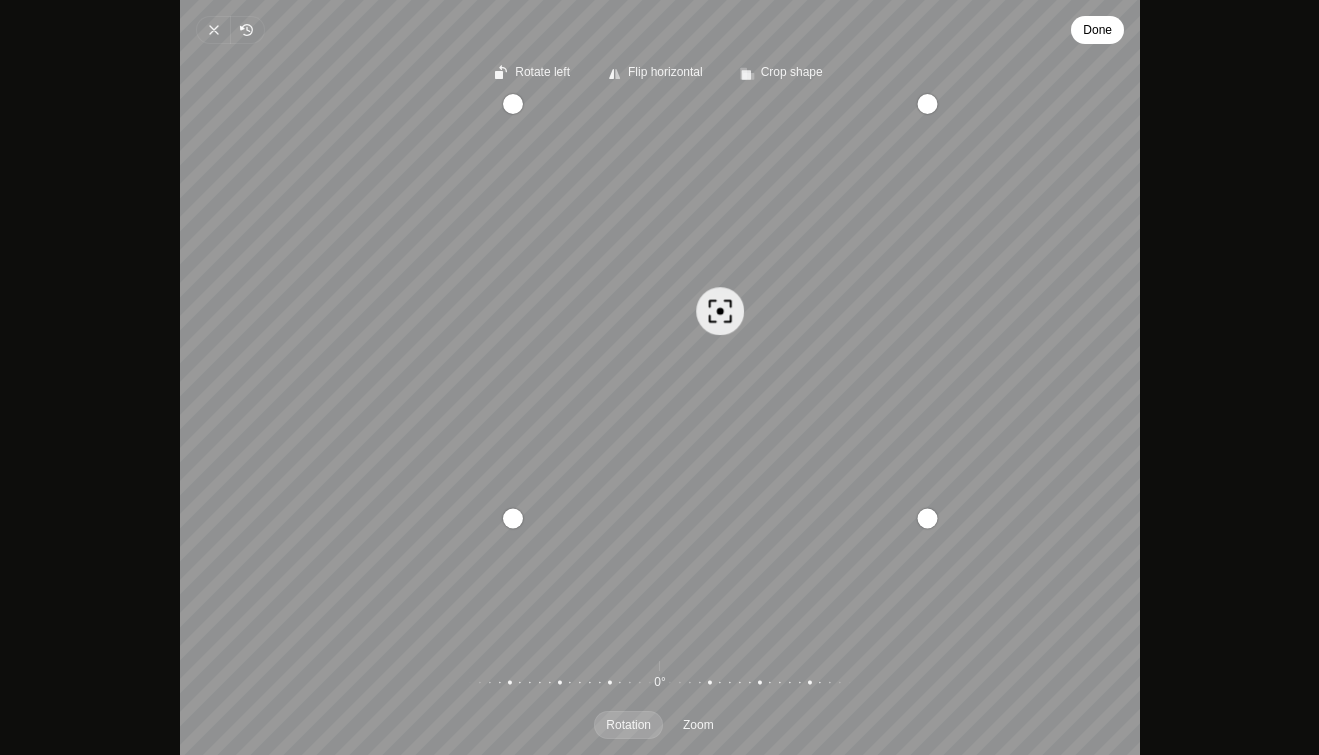 drag, startPoint x: 720, startPoint y: 279, endPoint x: 662, endPoint y: 285, distance: 58.30952 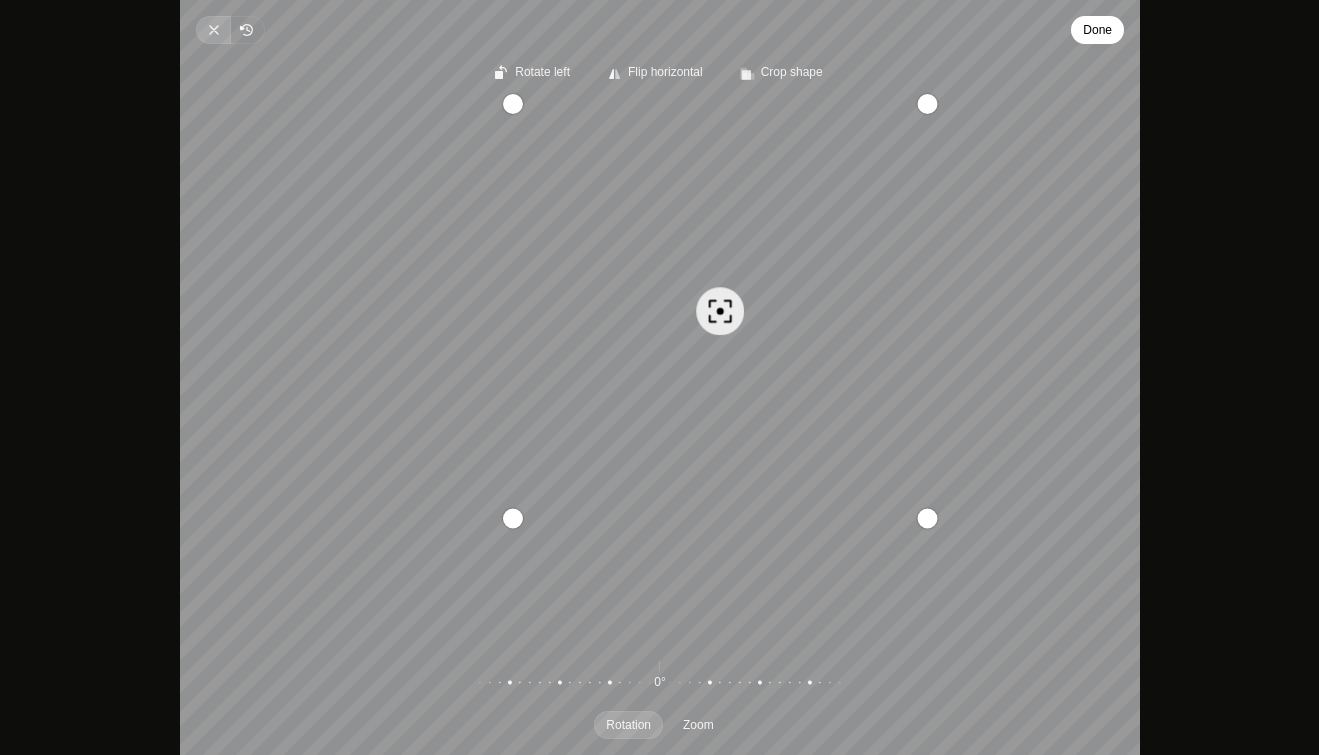 click on "Close" at bounding box center [213, 30] 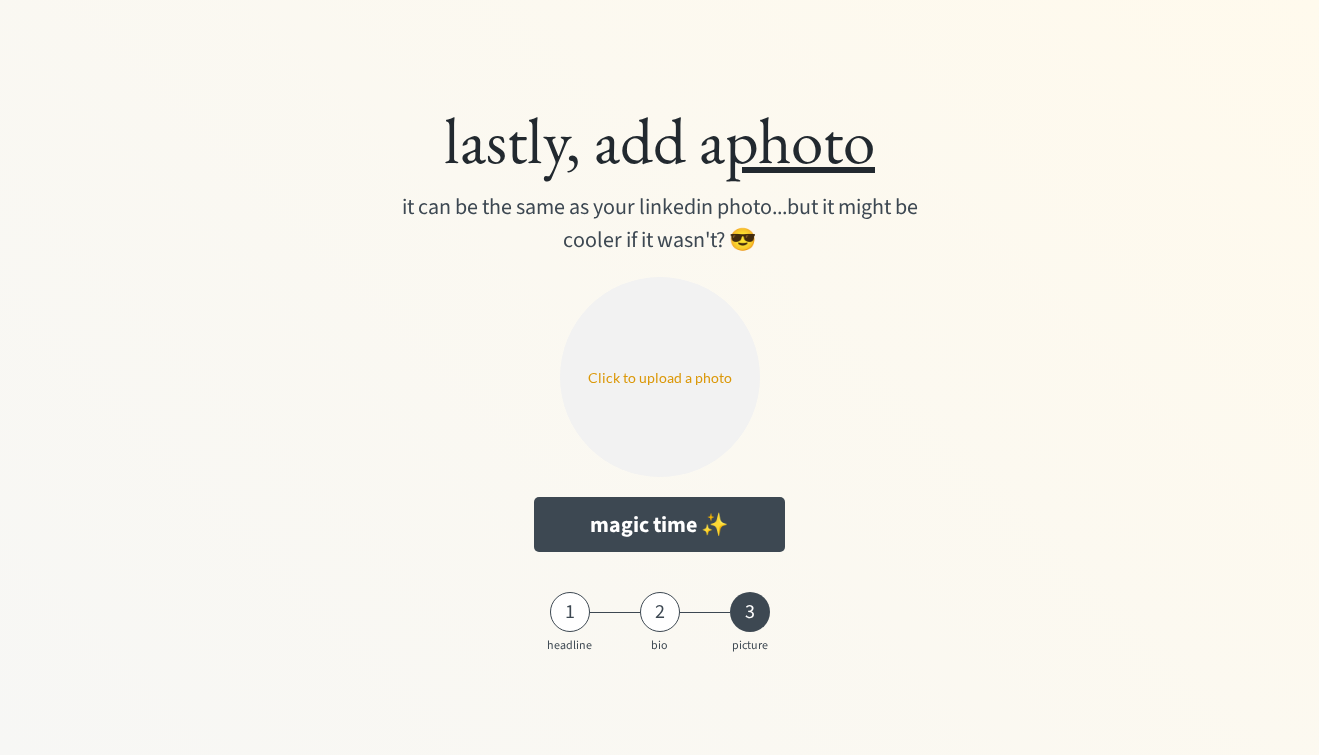 click at bounding box center (660, 377) 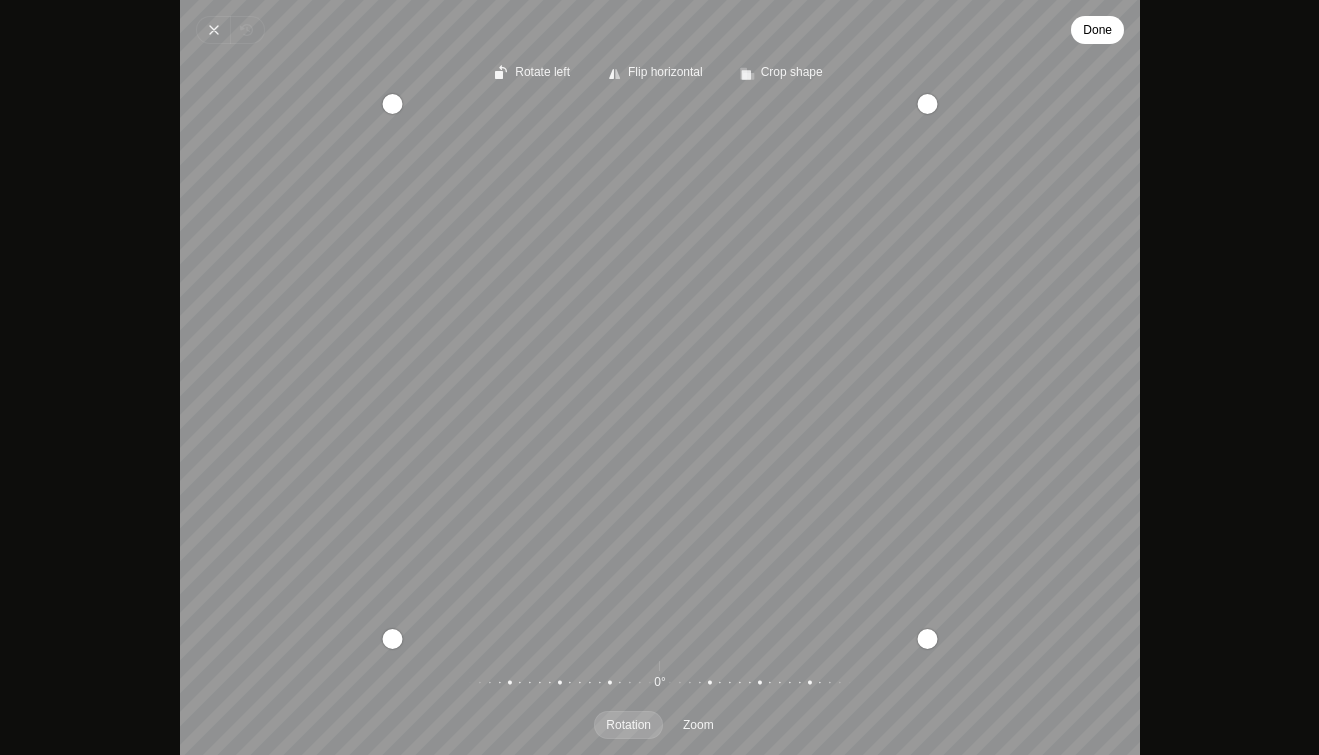 drag, startPoint x: 748, startPoint y: 333, endPoint x: 519, endPoint y: 411, distance: 241.9194 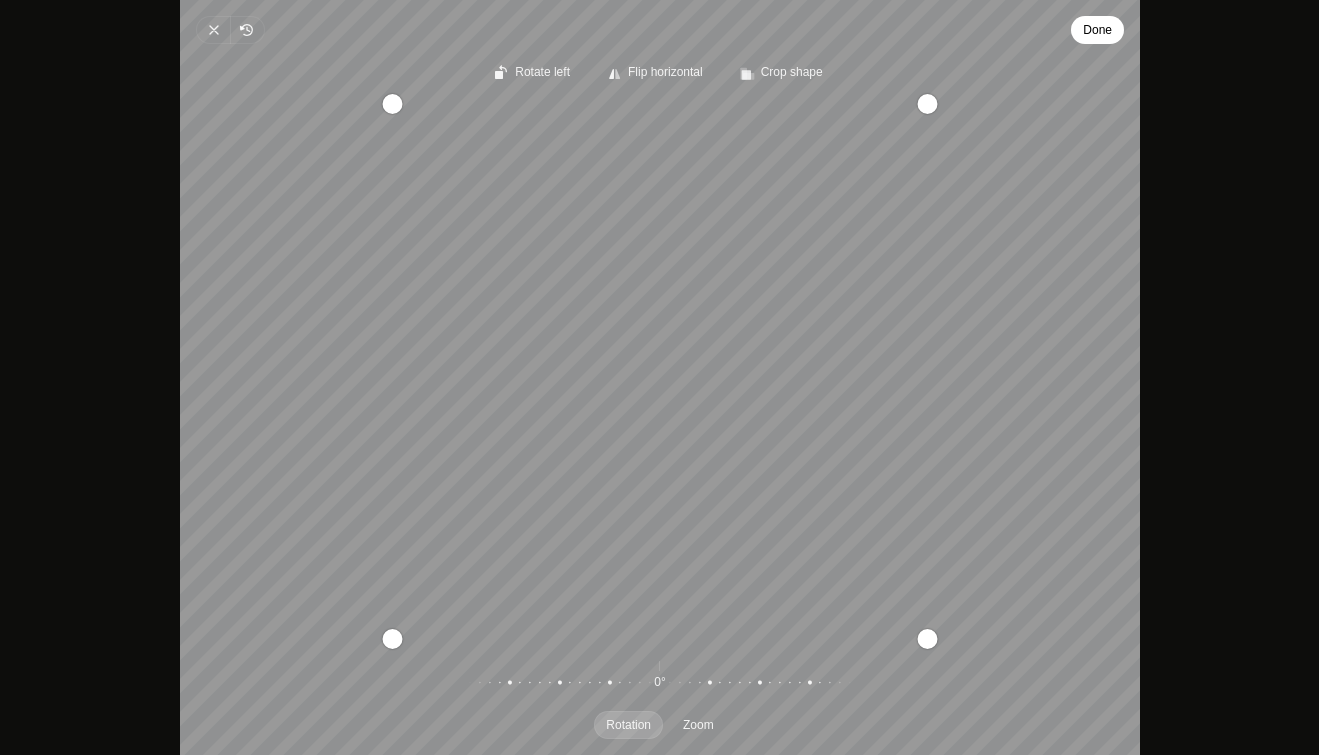 drag, startPoint x: 696, startPoint y: 374, endPoint x: 551, endPoint y: 396, distance: 146.65947 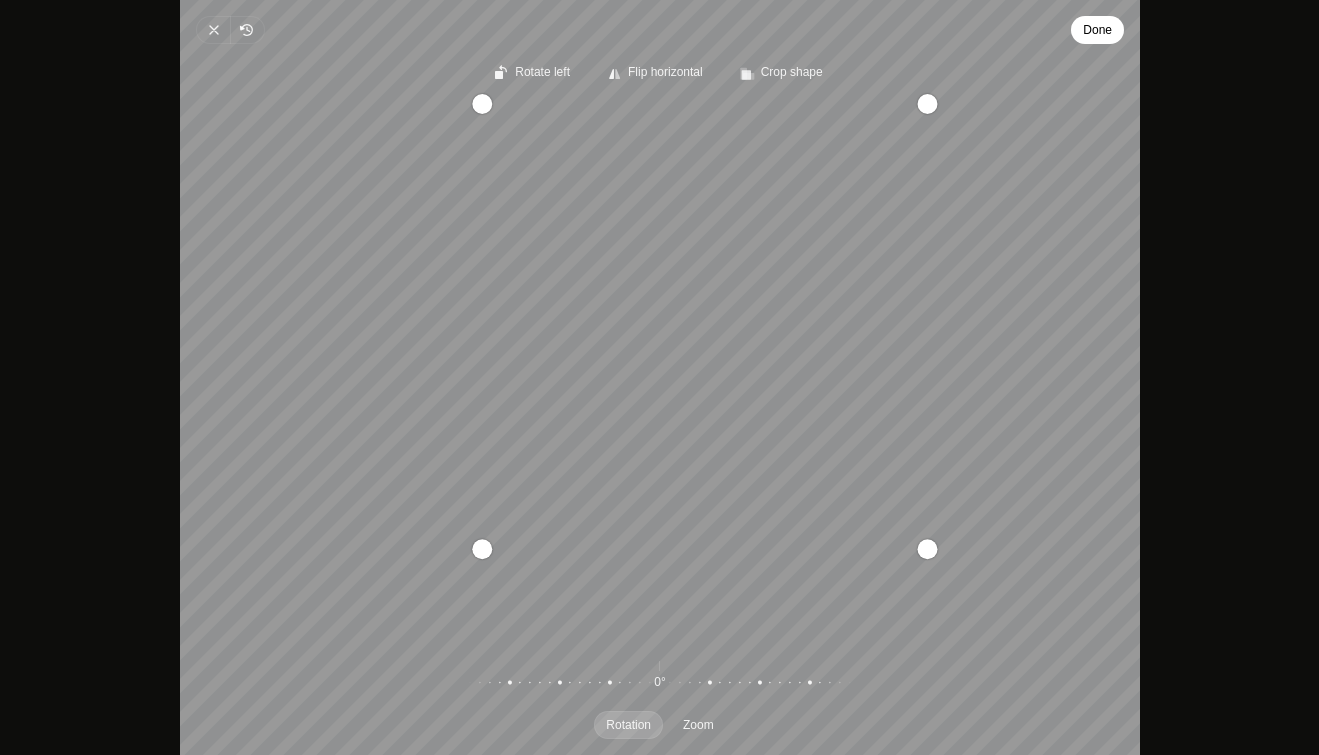 drag, startPoint x: 389, startPoint y: 640, endPoint x: 533, endPoint y: 598, distance: 150 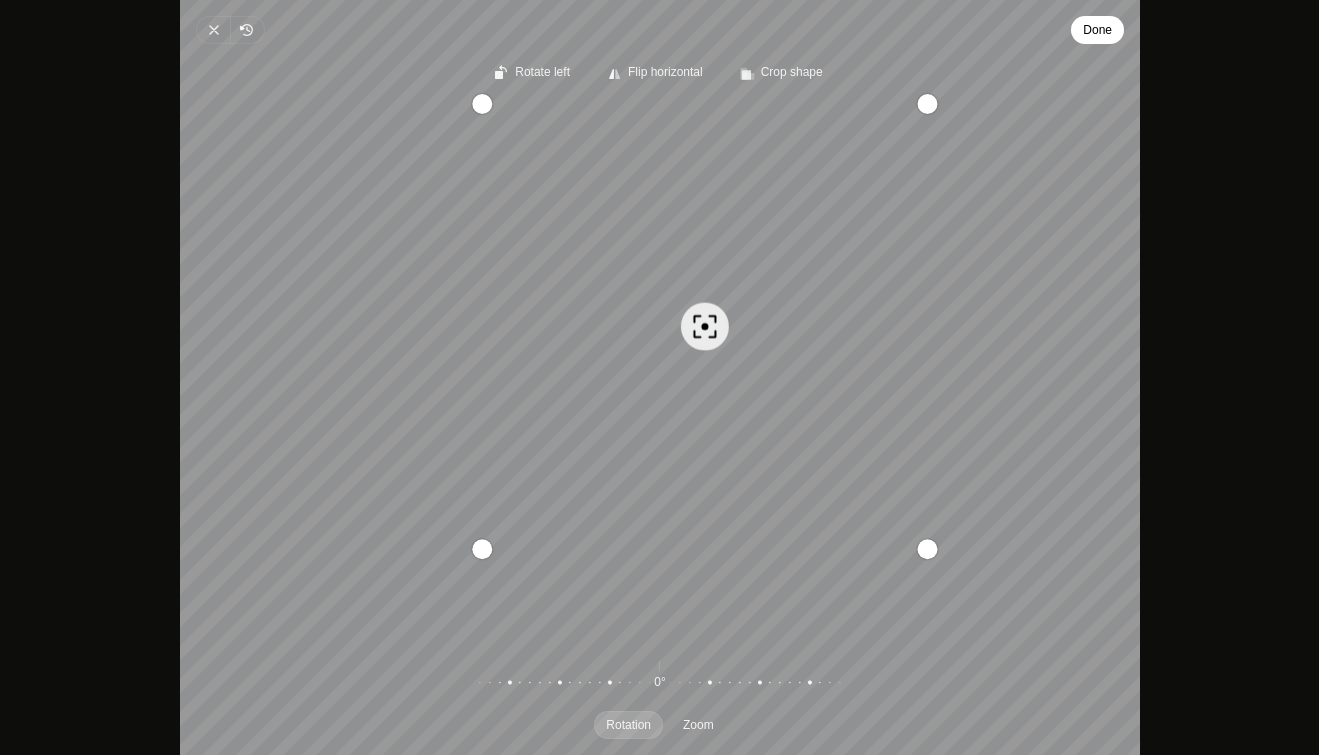drag, startPoint x: 855, startPoint y: 391, endPoint x: 743, endPoint y: 339, distance: 123.482796 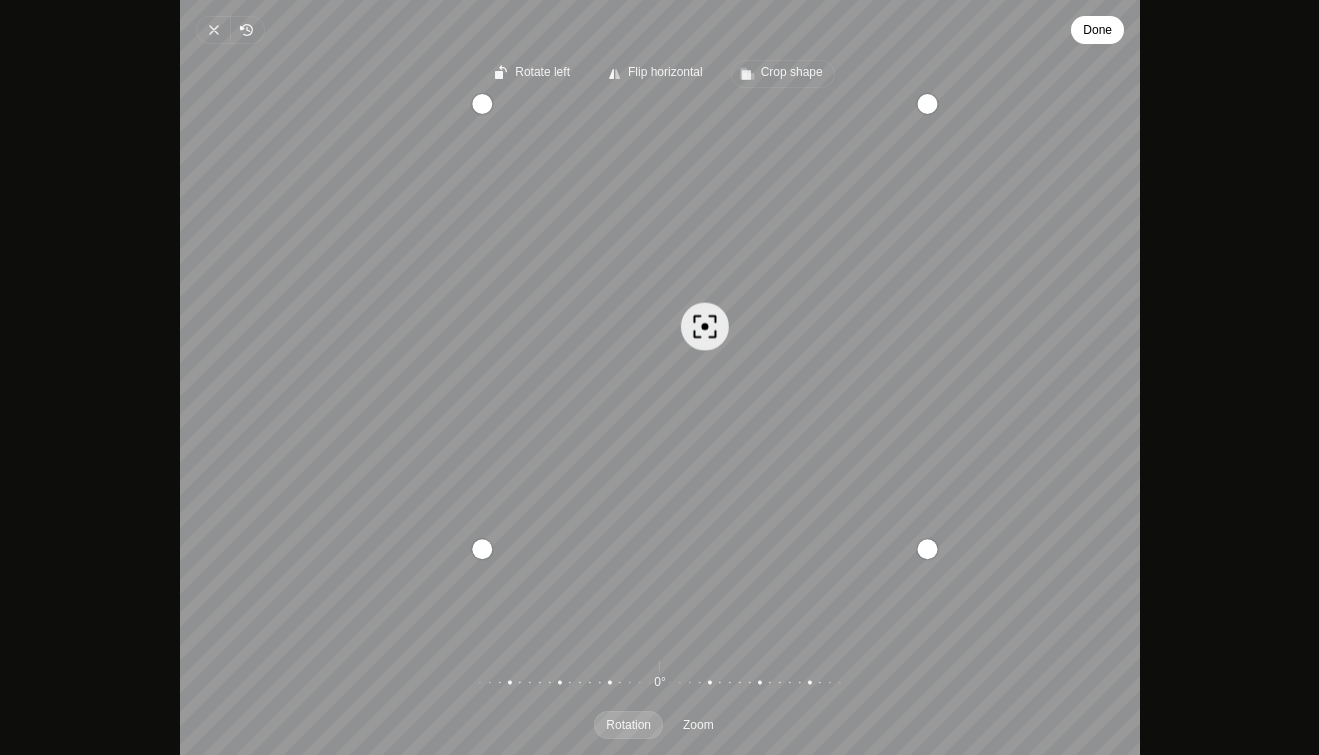 click 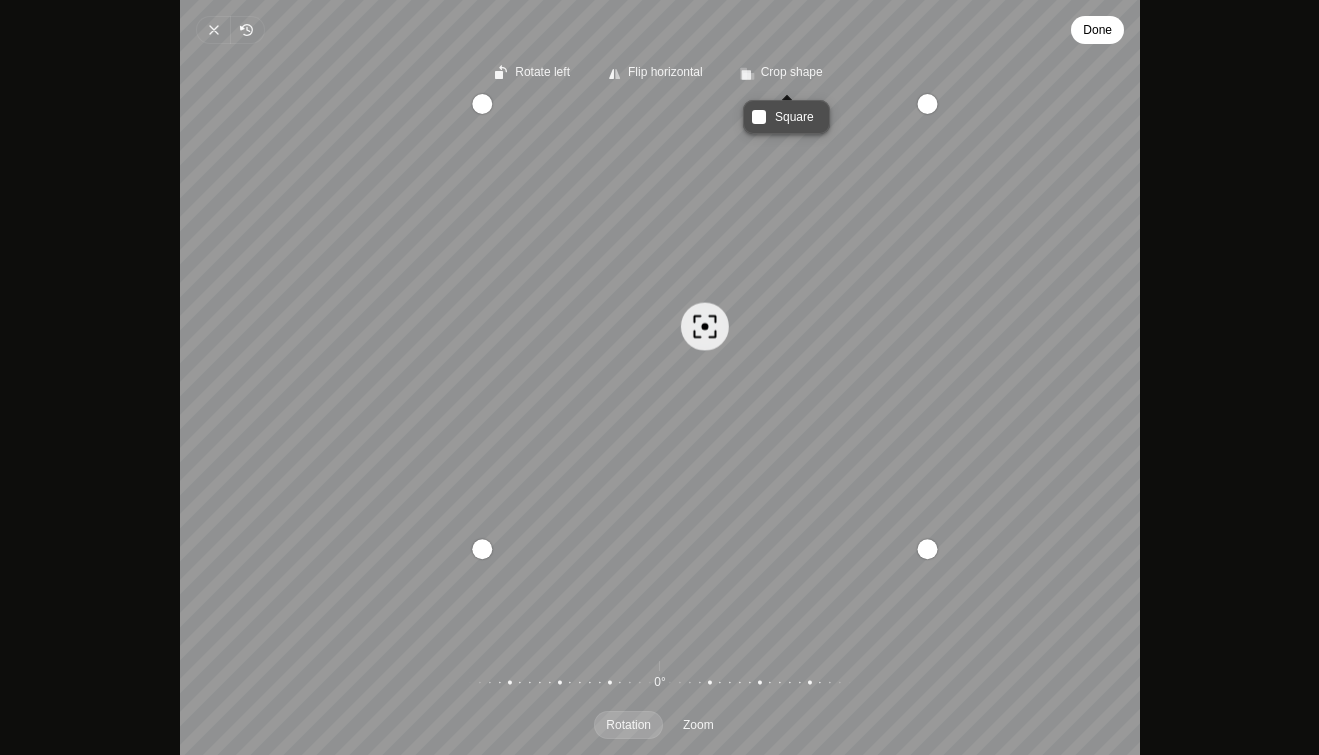 click 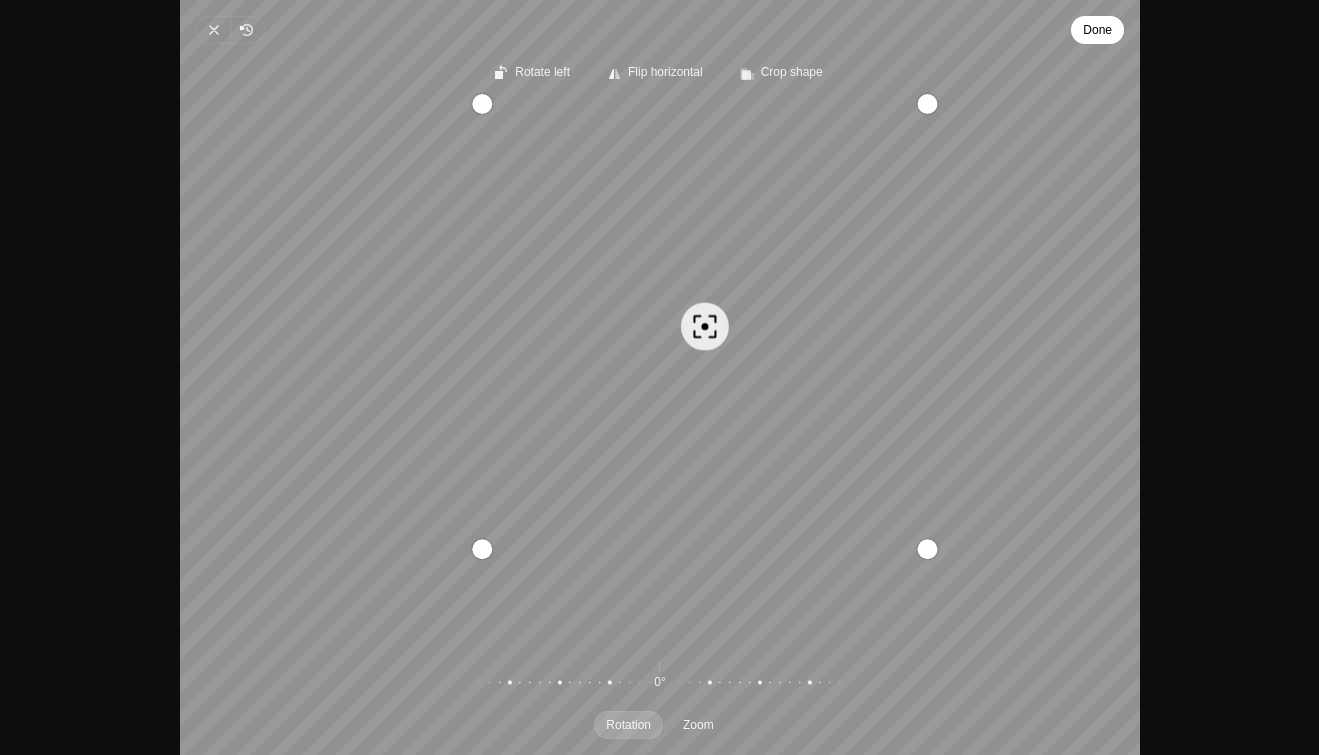 click on "Recenter" at bounding box center [660, 371] 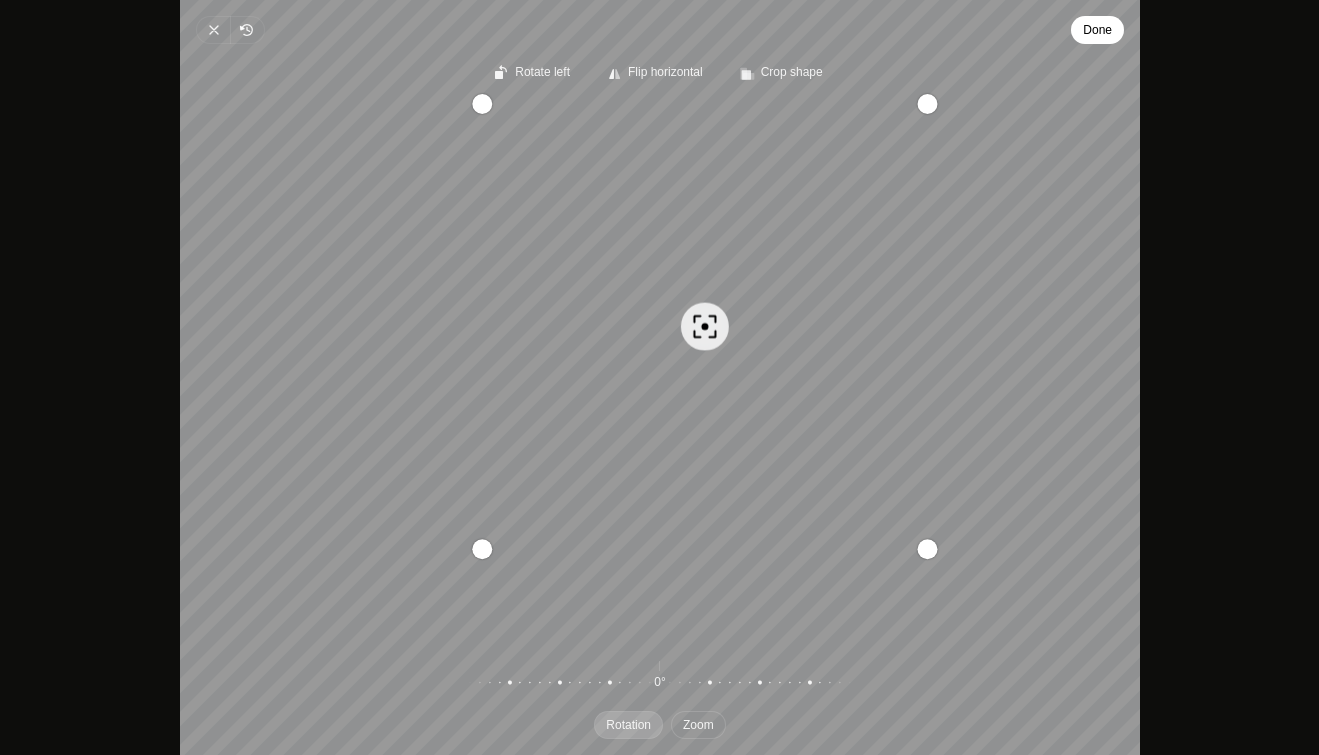 click on "Zoom" at bounding box center (698, 725) 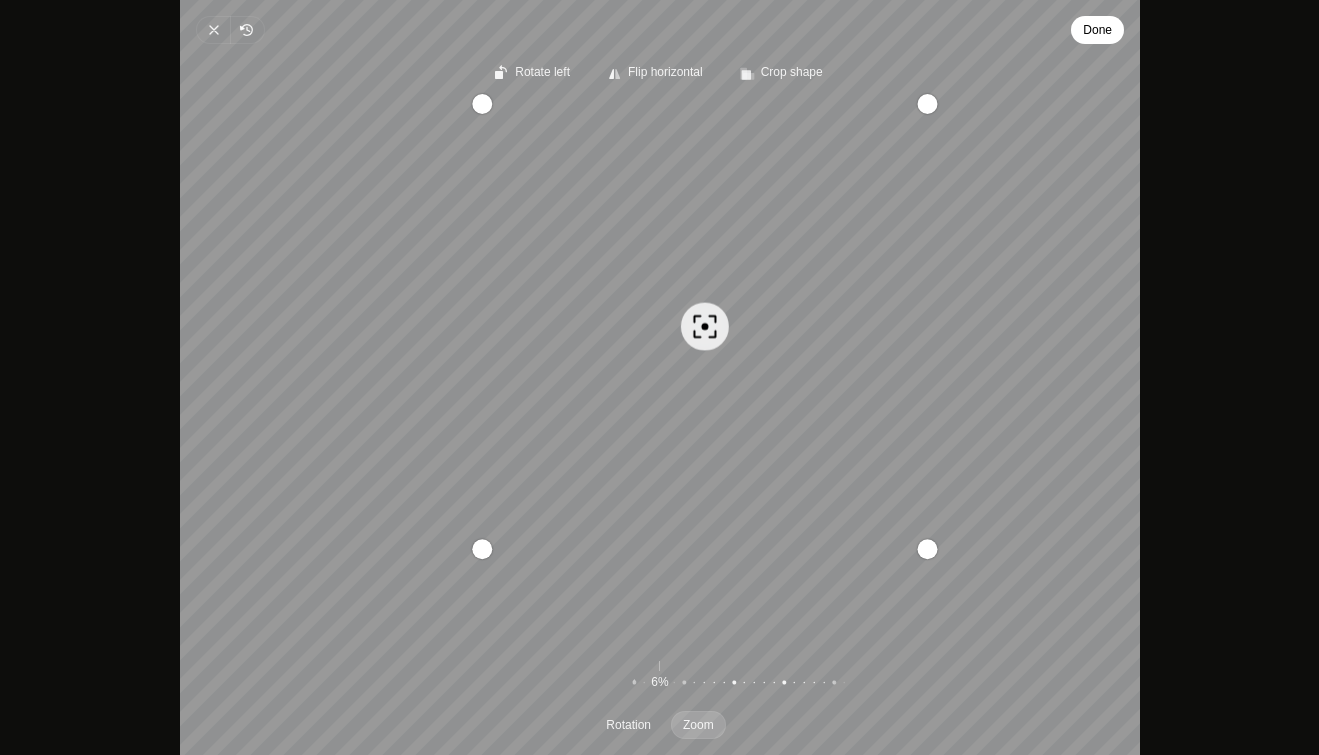 drag, startPoint x: 687, startPoint y: 685, endPoint x: 661, endPoint y: 686, distance: 26.019224 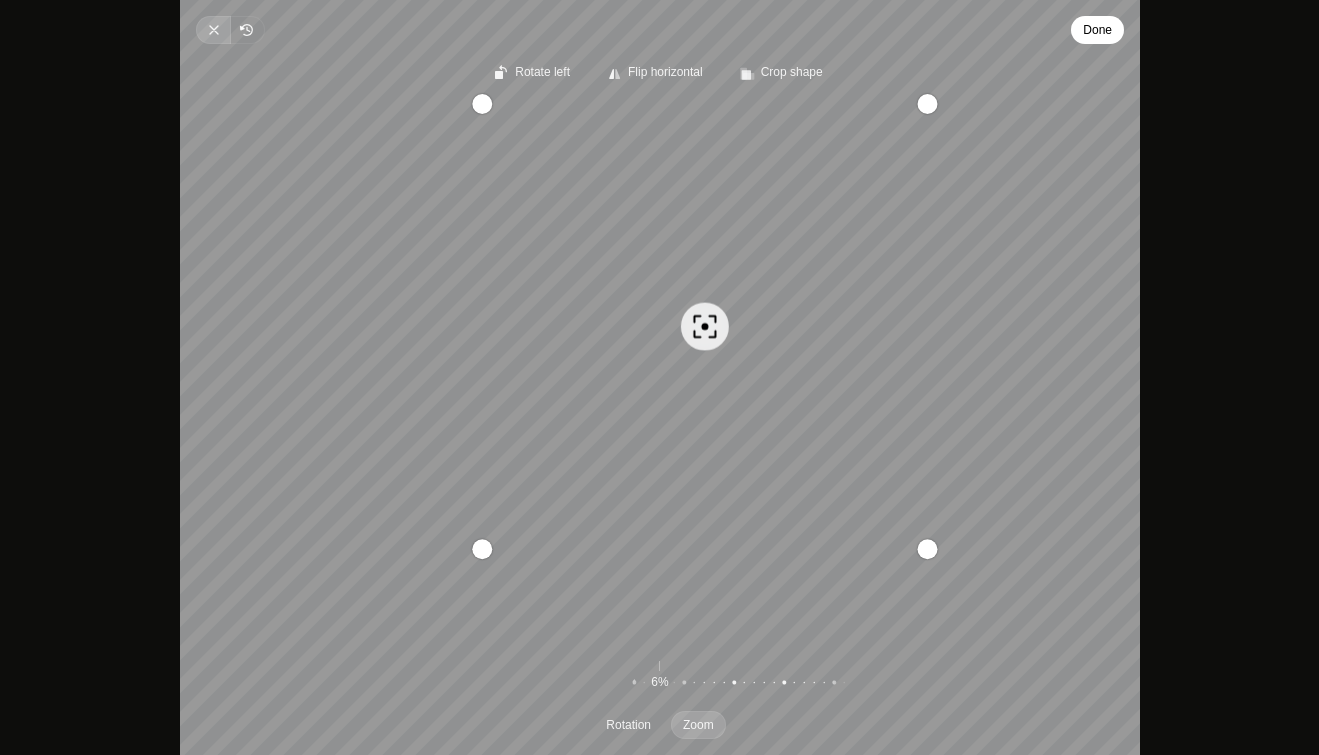 click 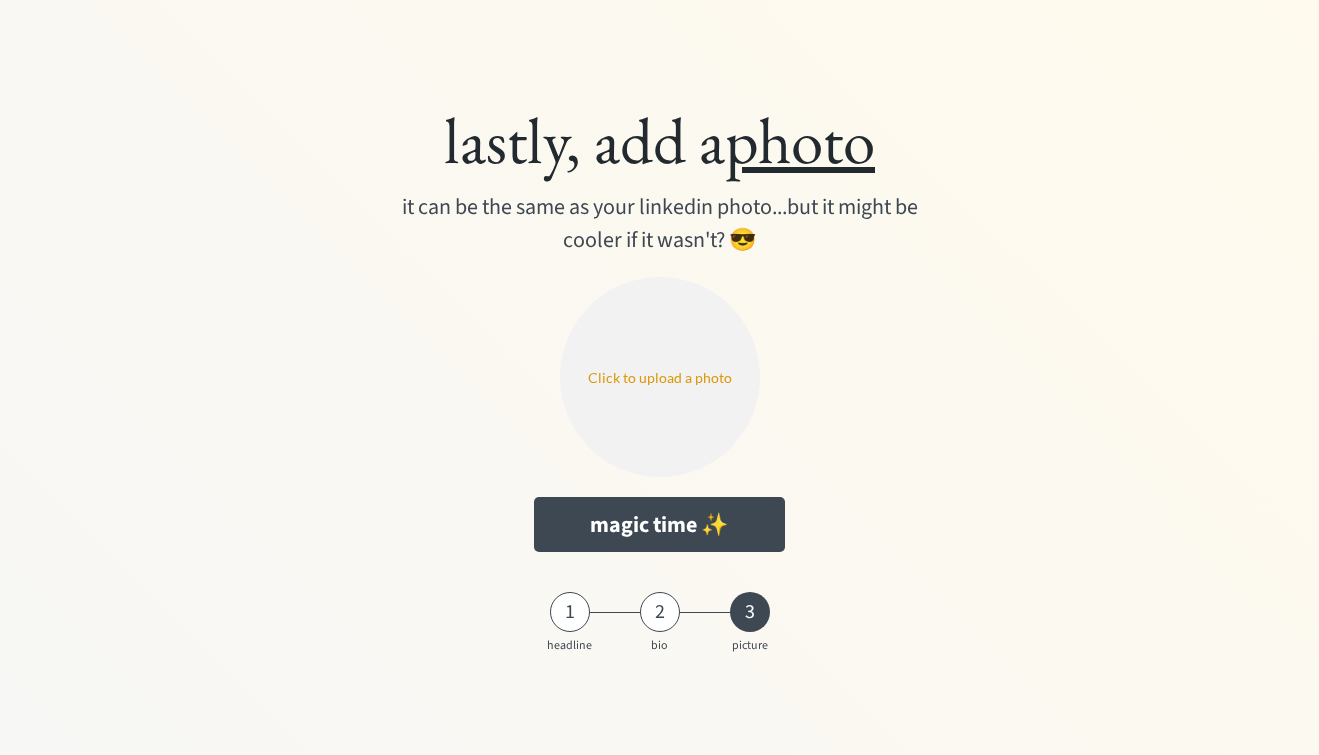 click at bounding box center [660, 377] 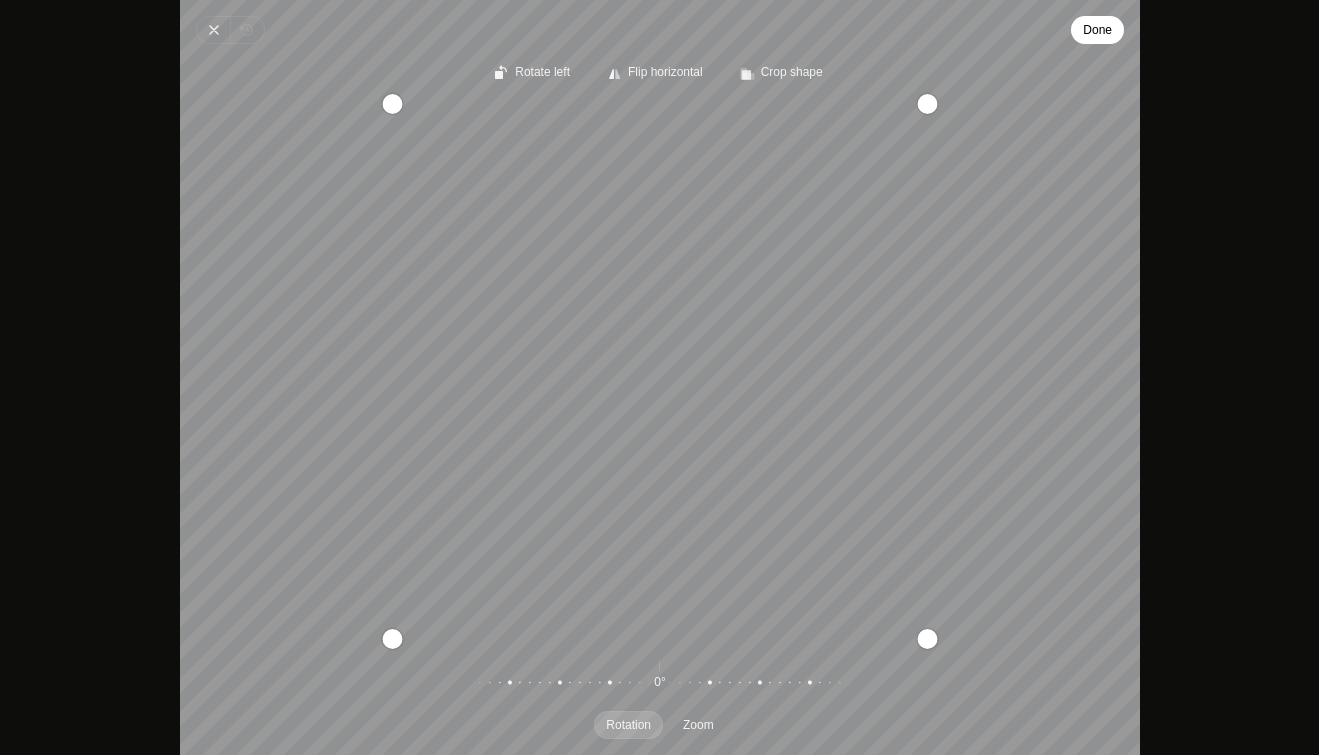 drag, startPoint x: 697, startPoint y: 375, endPoint x: 541, endPoint y: 482, distance: 189.16924 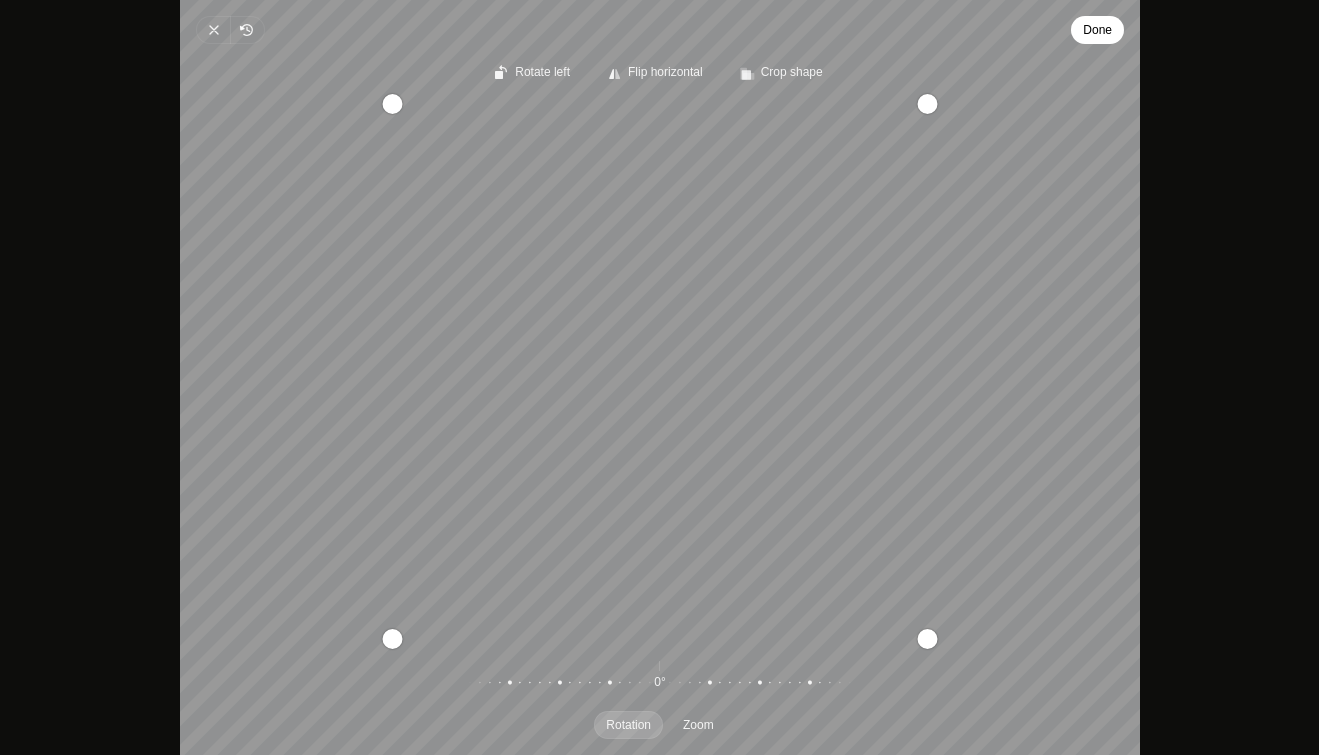 drag, startPoint x: 648, startPoint y: 384, endPoint x: 575, endPoint y: 458, distance: 103.947105 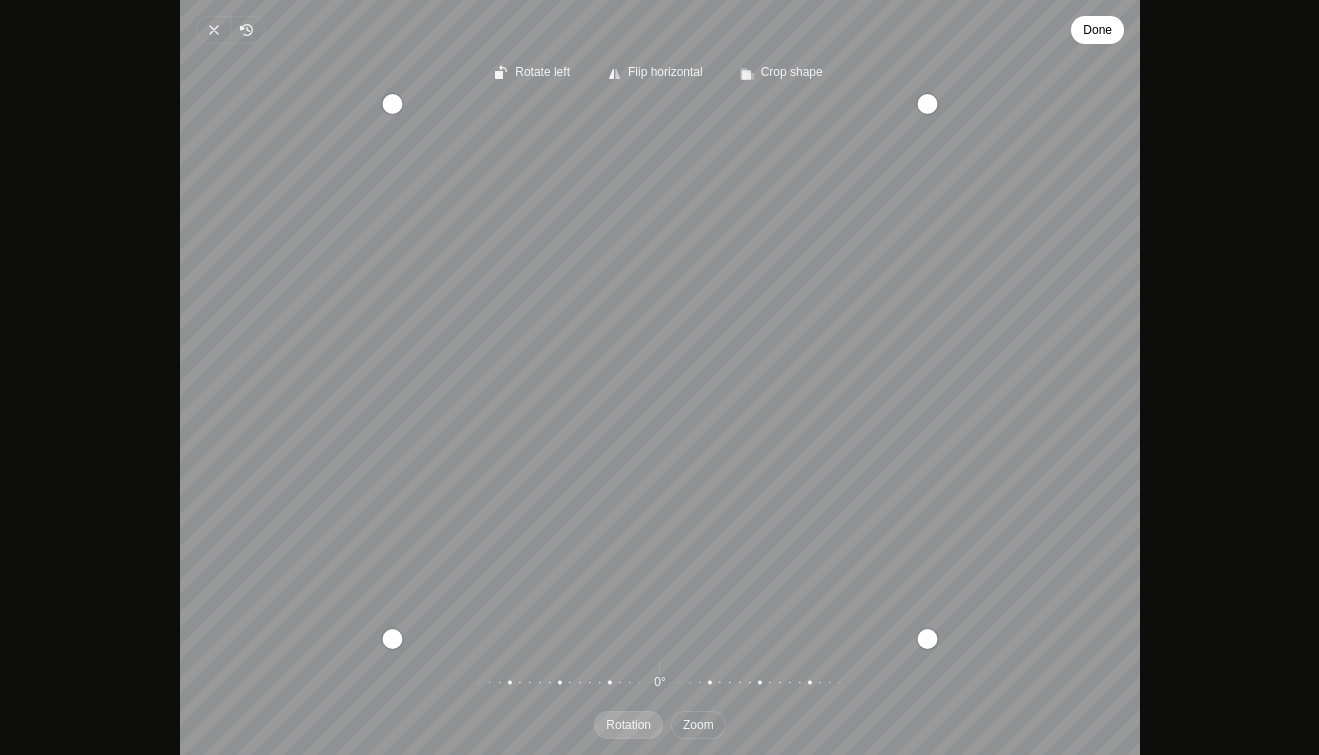 click on "Zoom" at bounding box center (698, 725) 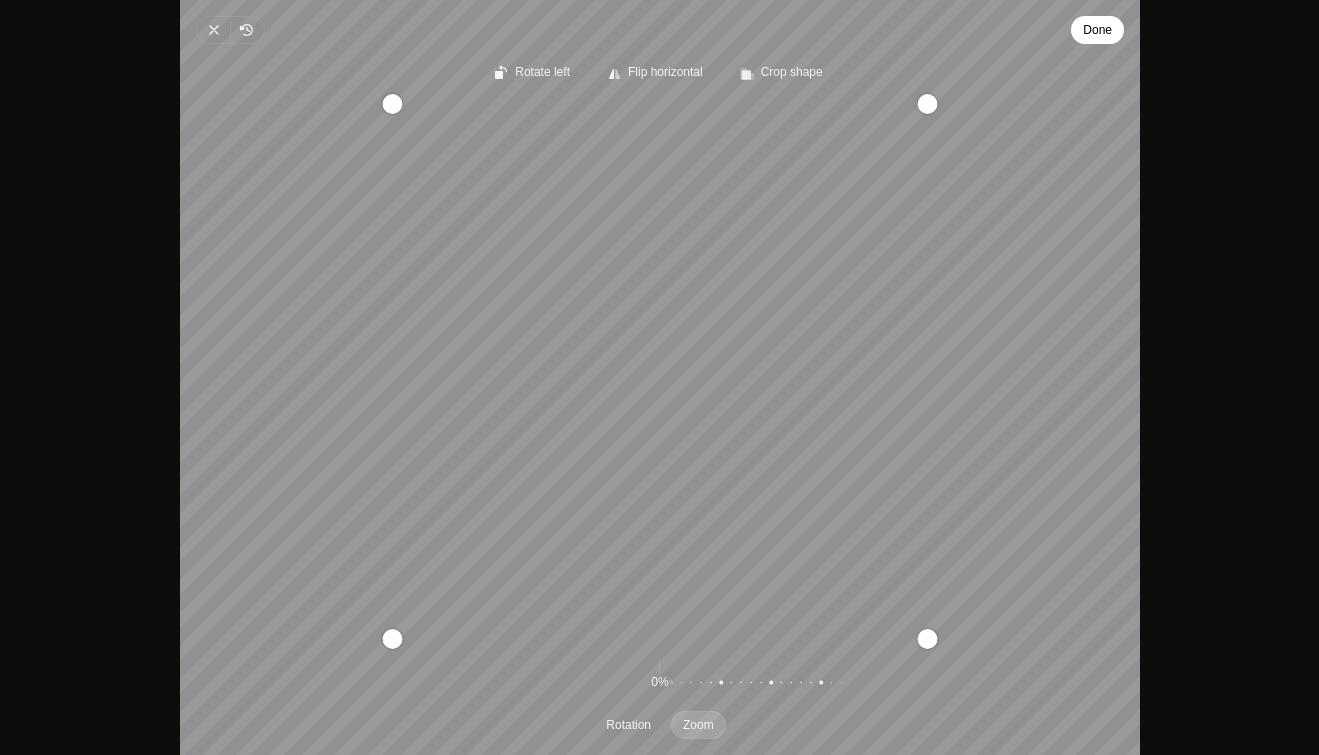 drag, startPoint x: 711, startPoint y: 682, endPoint x: 745, endPoint y: 683, distance: 34.0147 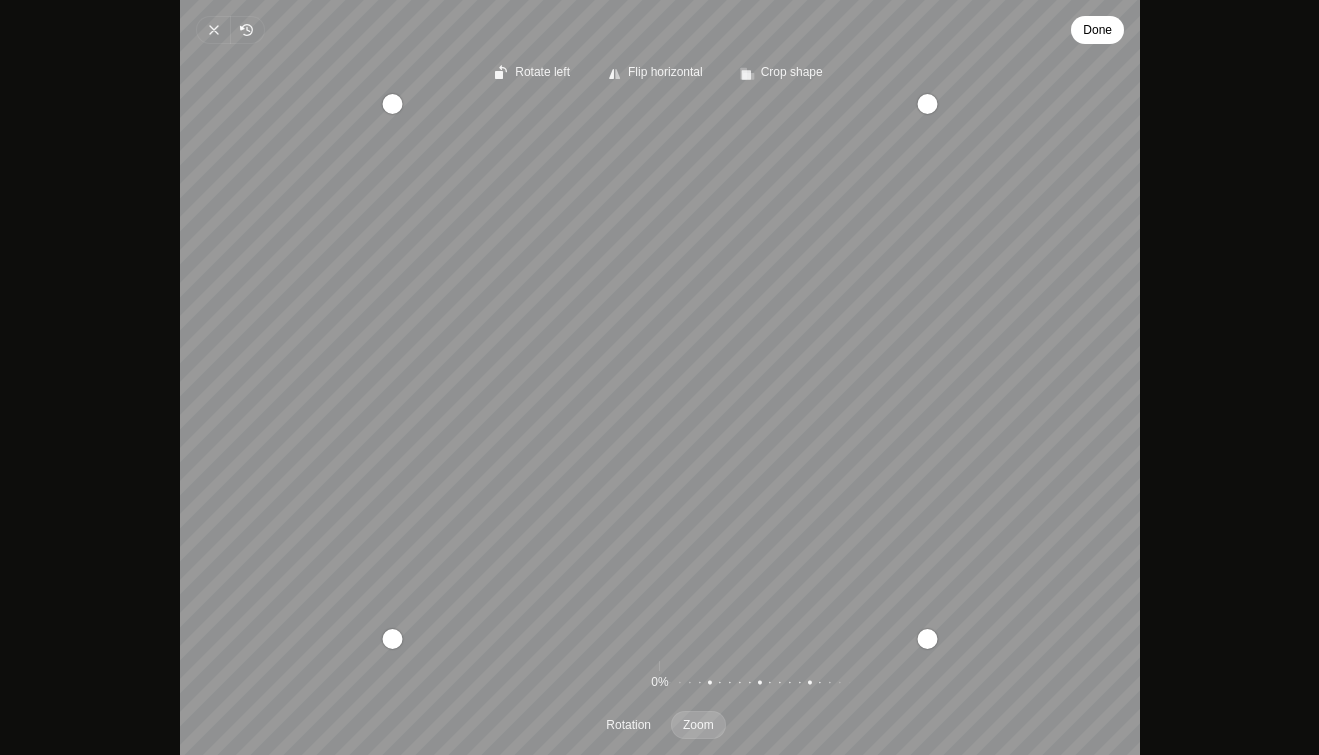 click at bounding box center (850, 683) 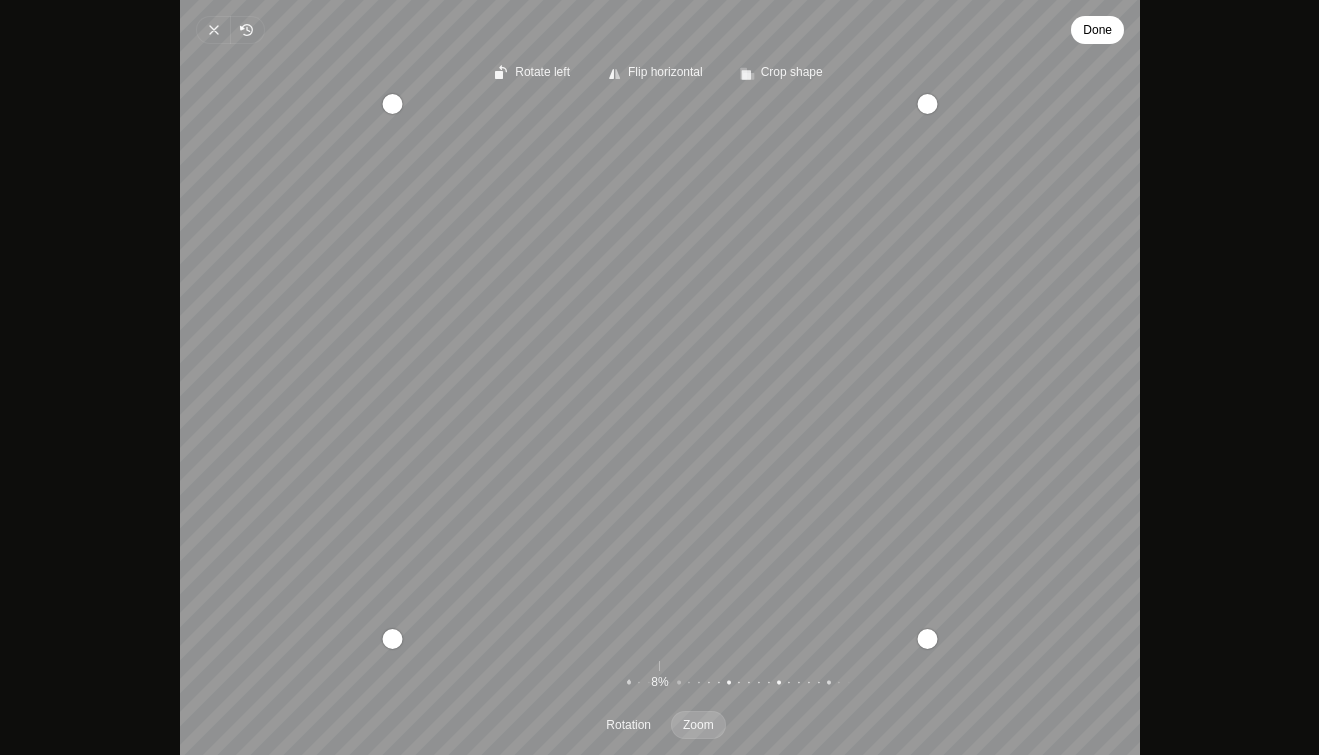 drag, startPoint x: 661, startPoint y: 684, endPoint x: 630, endPoint y: 686, distance: 31.06445 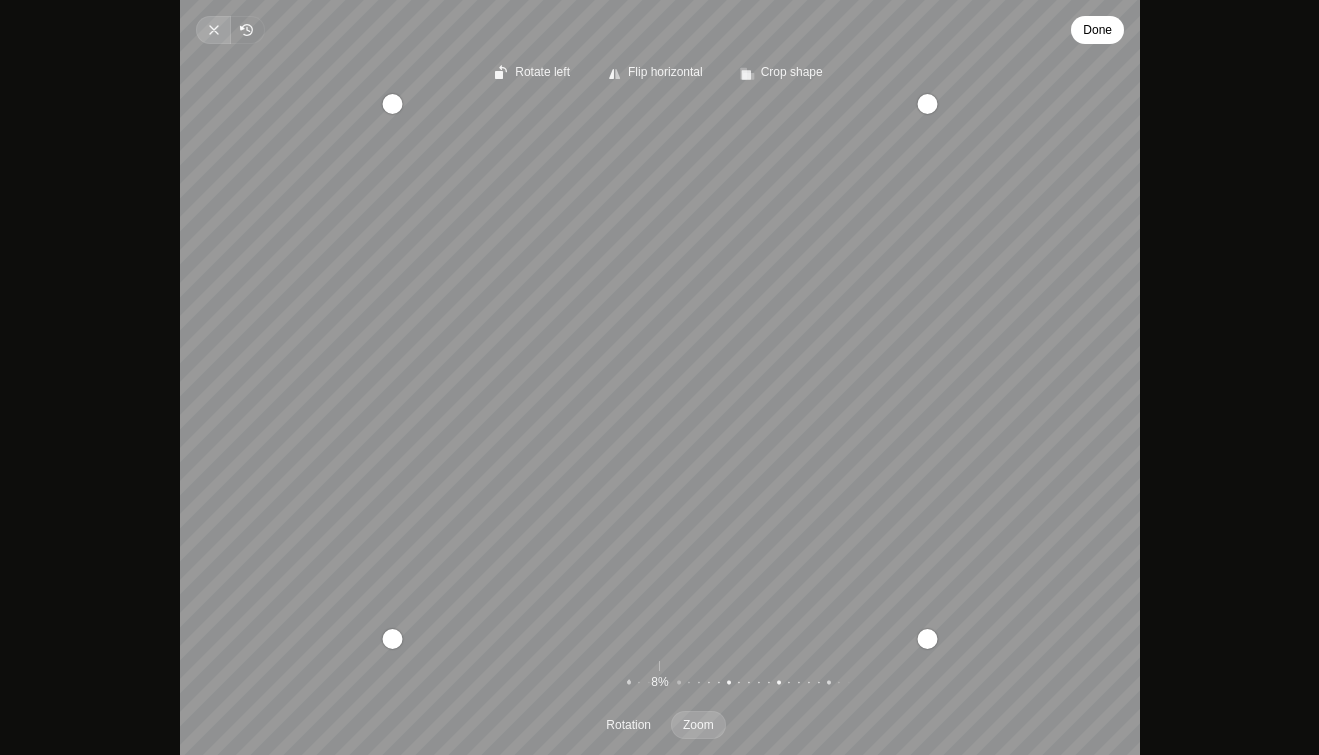 click 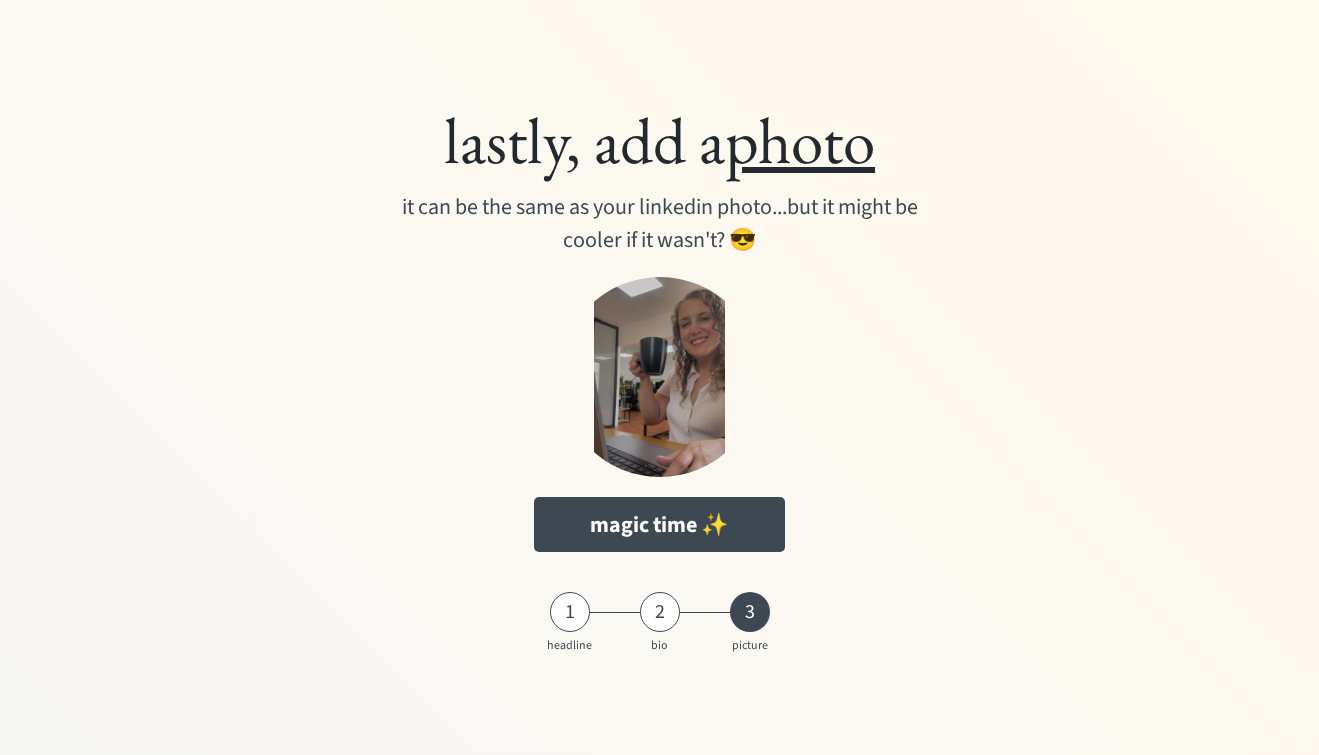 click at bounding box center (660, 377) 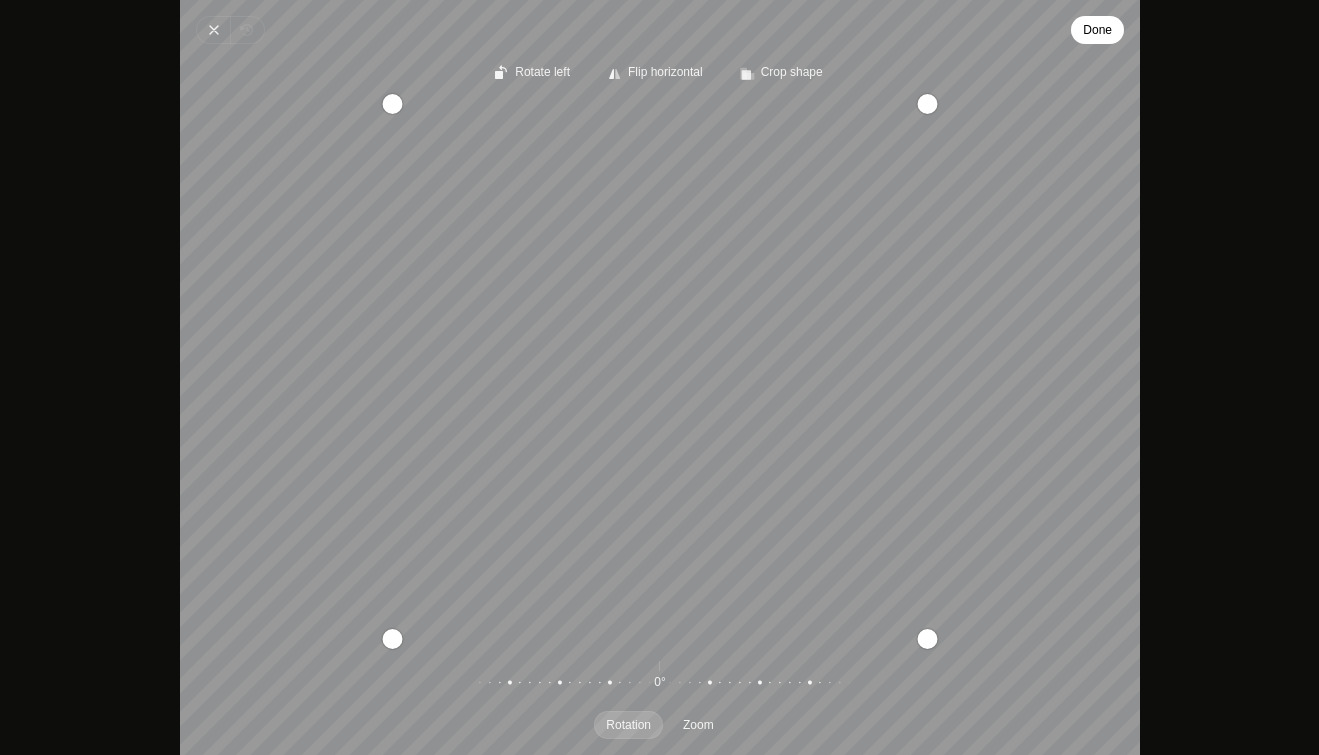 drag, startPoint x: 680, startPoint y: 385, endPoint x: 544, endPoint y: 464, distance: 157.28 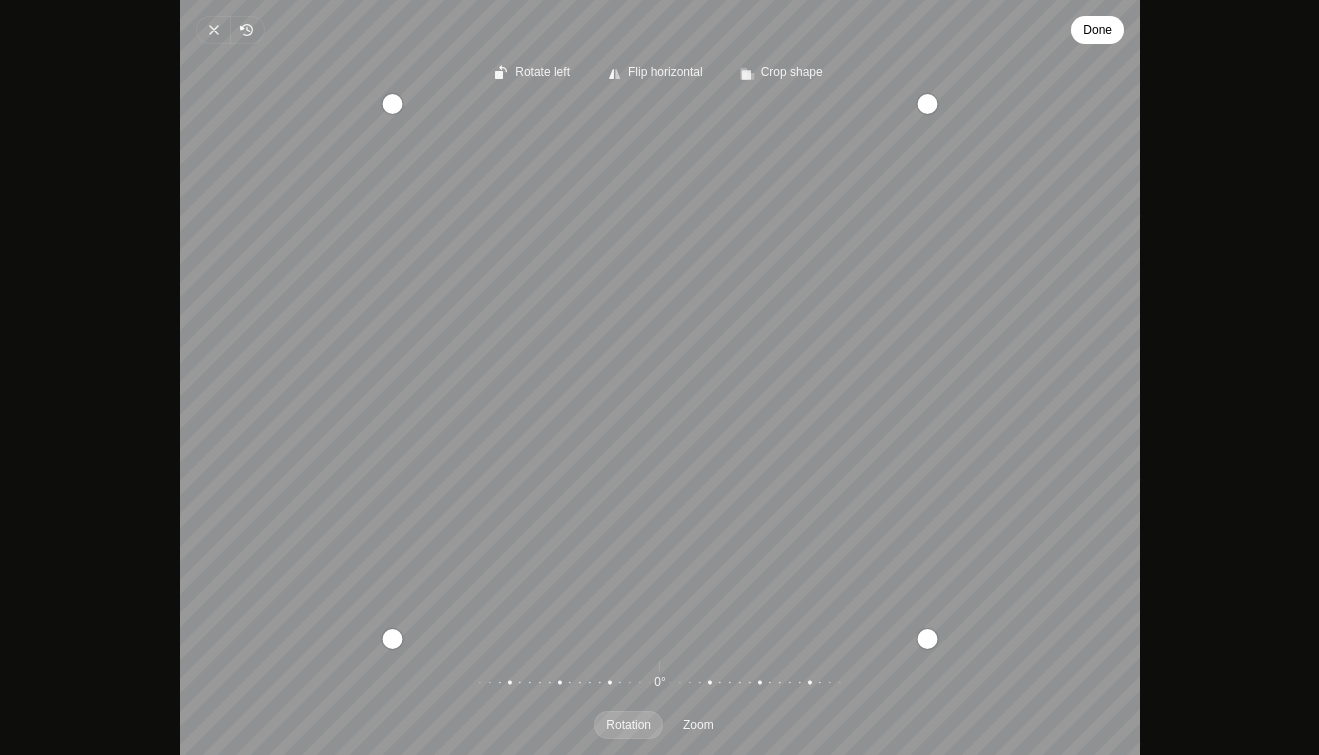 drag, startPoint x: 636, startPoint y: 351, endPoint x: 603, endPoint y: 462, distance: 115.80155 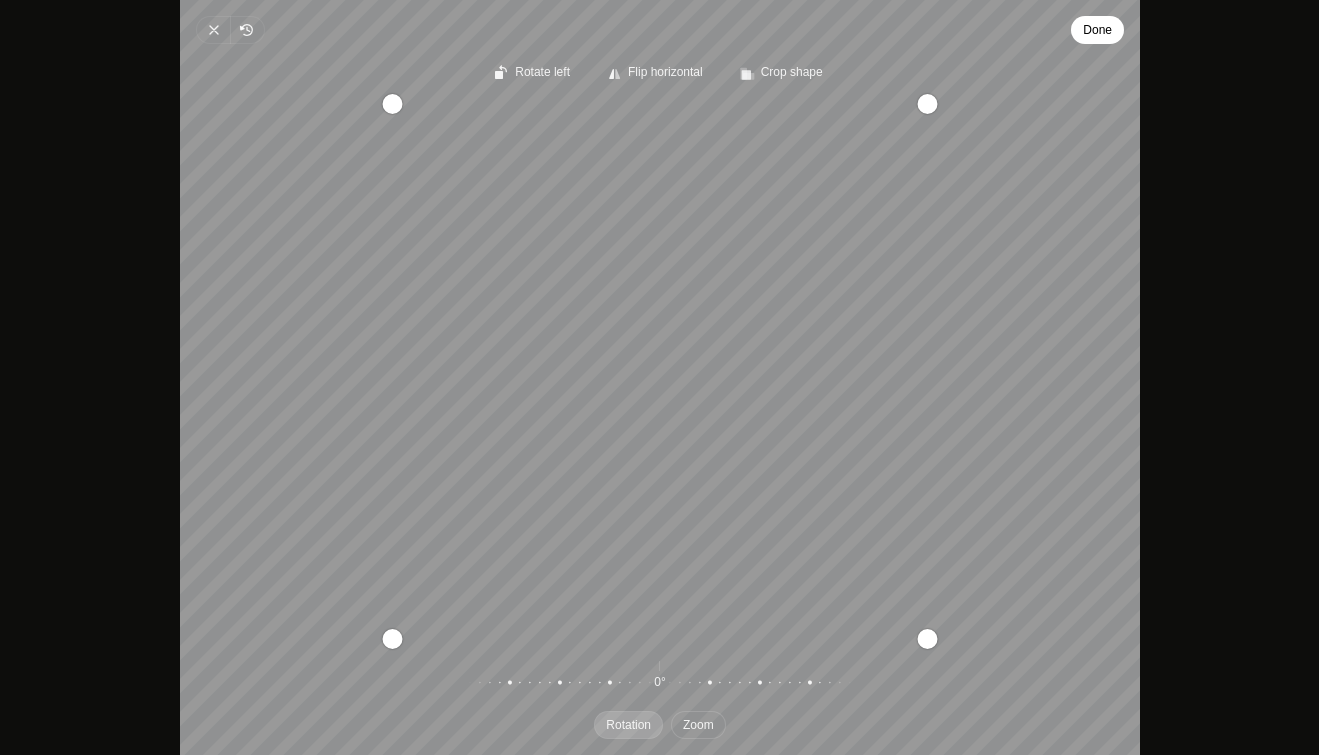 click on "Zoom" at bounding box center (698, 725) 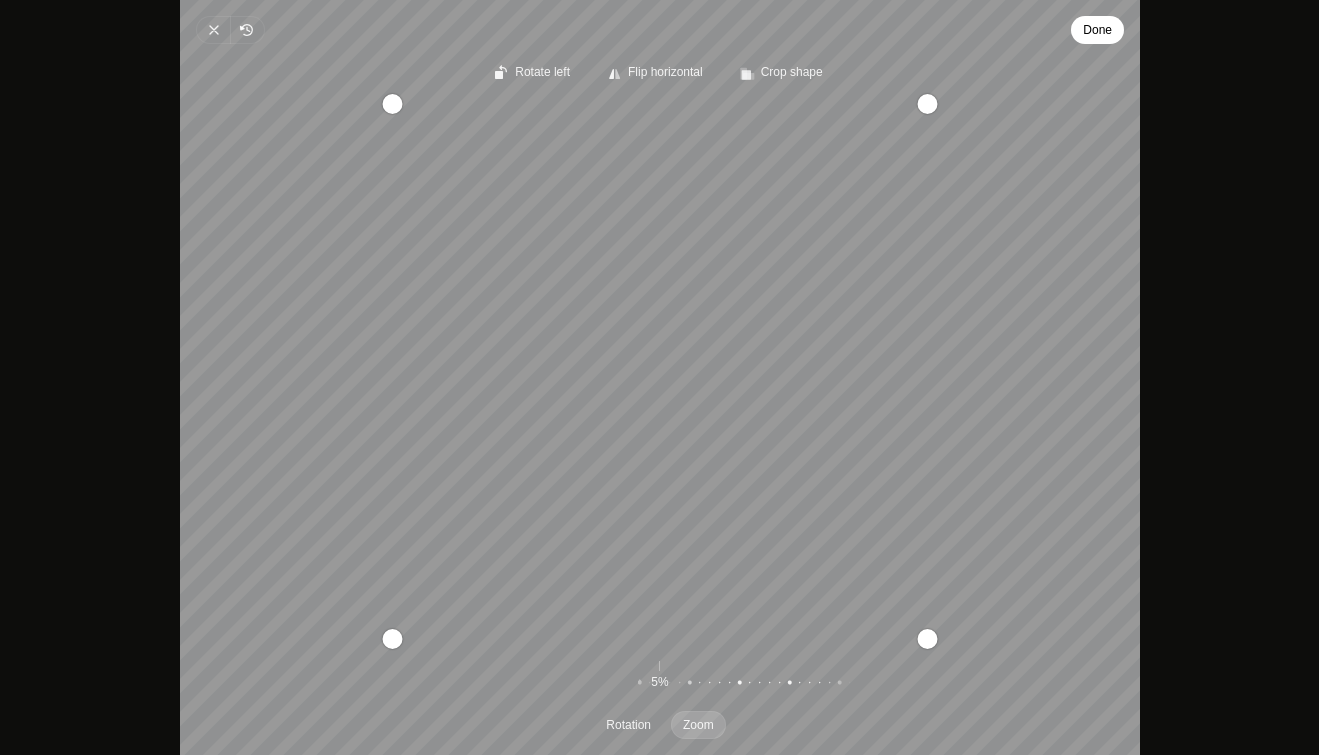 drag, startPoint x: 704, startPoint y: 683, endPoint x: 683, endPoint y: 685, distance: 21.095022 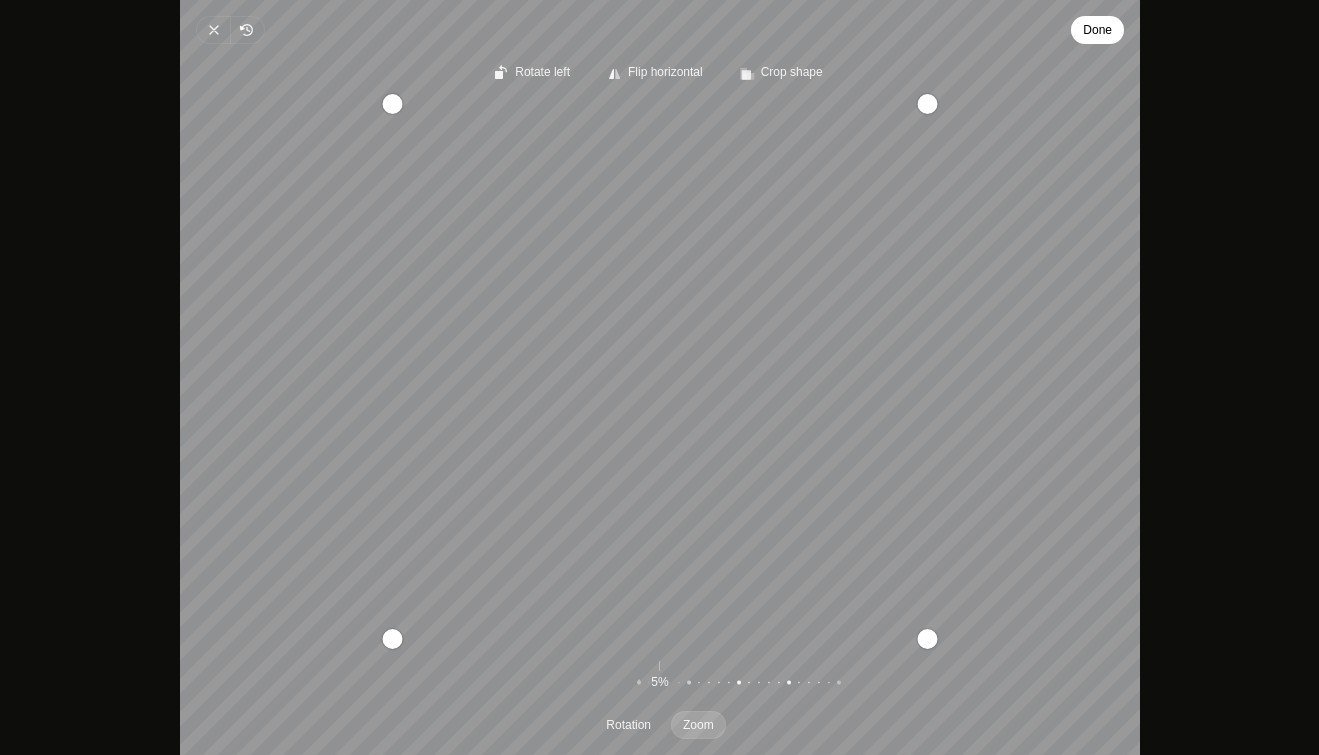 drag, startPoint x: 747, startPoint y: 530, endPoint x: 624, endPoint y: 498, distance: 127.09445 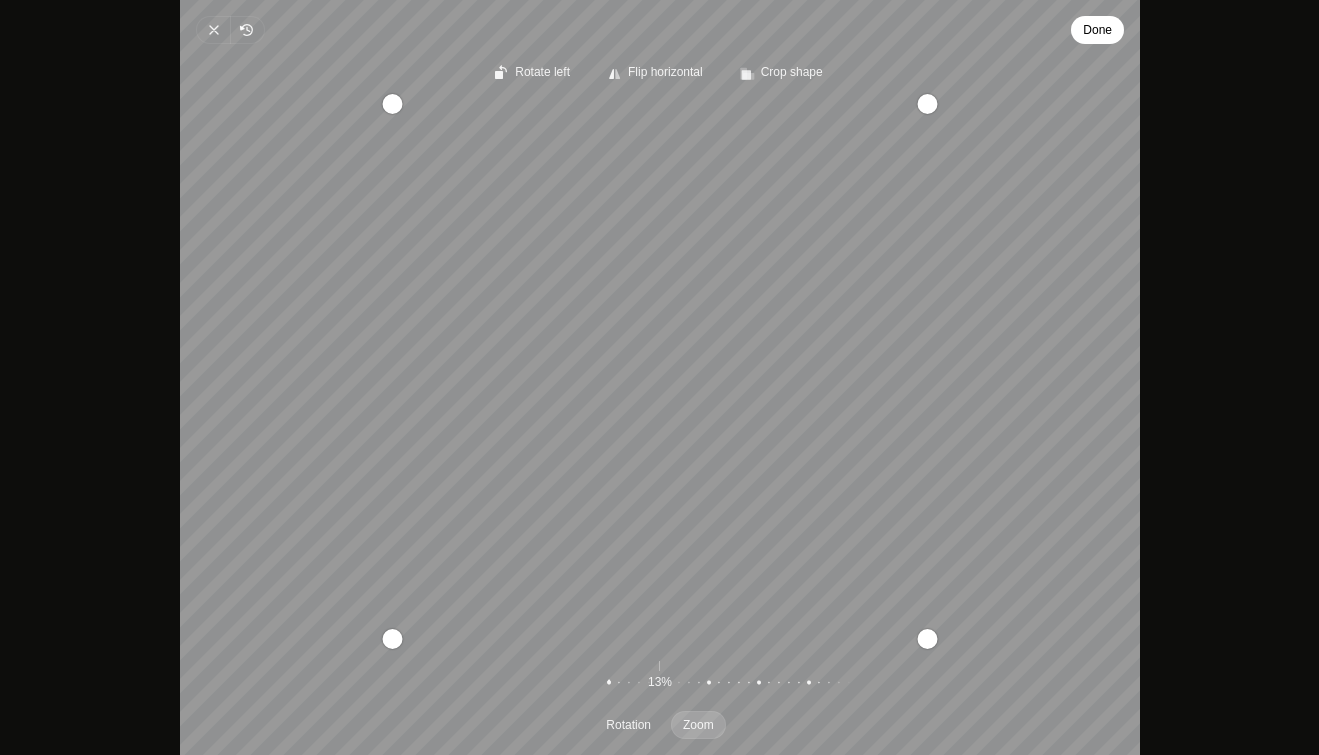 drag, startPoint x: 714, startPoint y: 685, endPoint x: 678, endPoint y: 685, distance: 36 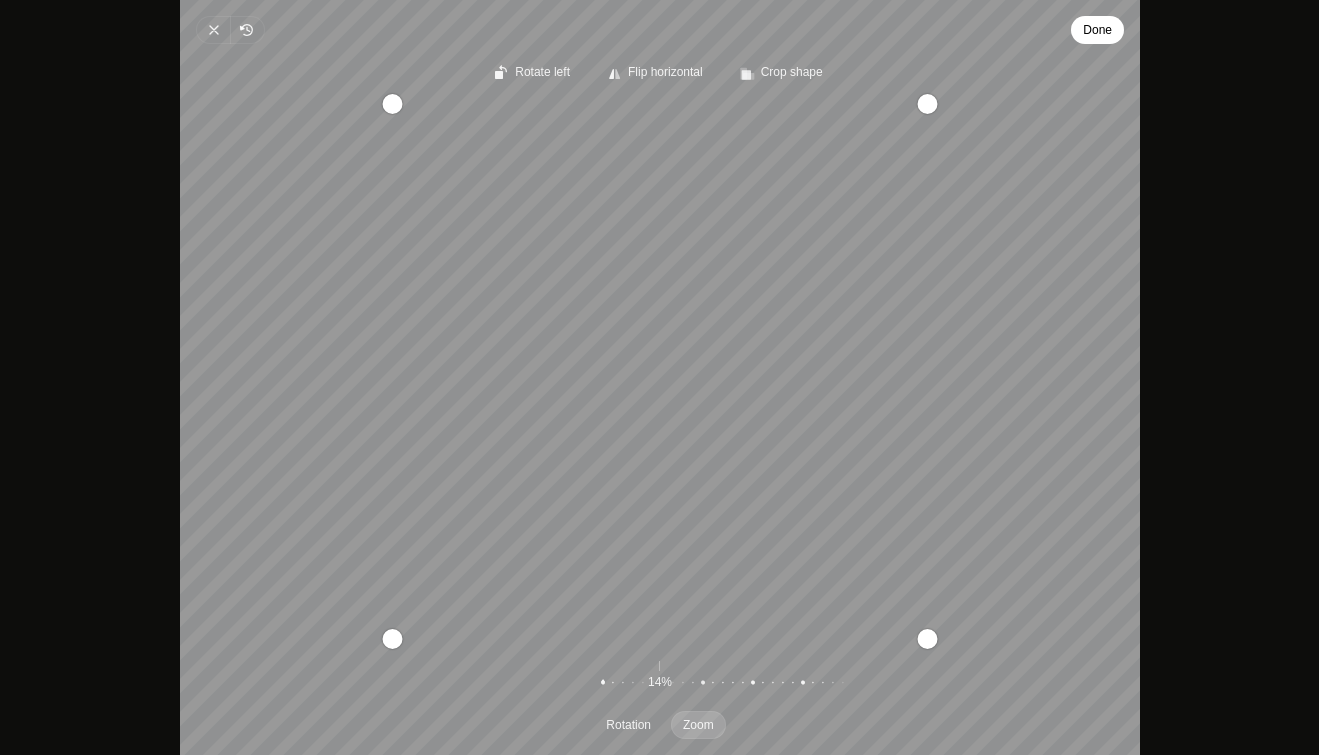 drag, startPoint x: 778, startPoint y: 496, endPoint x: 654, endPoint y: 571, distance: 144.91722 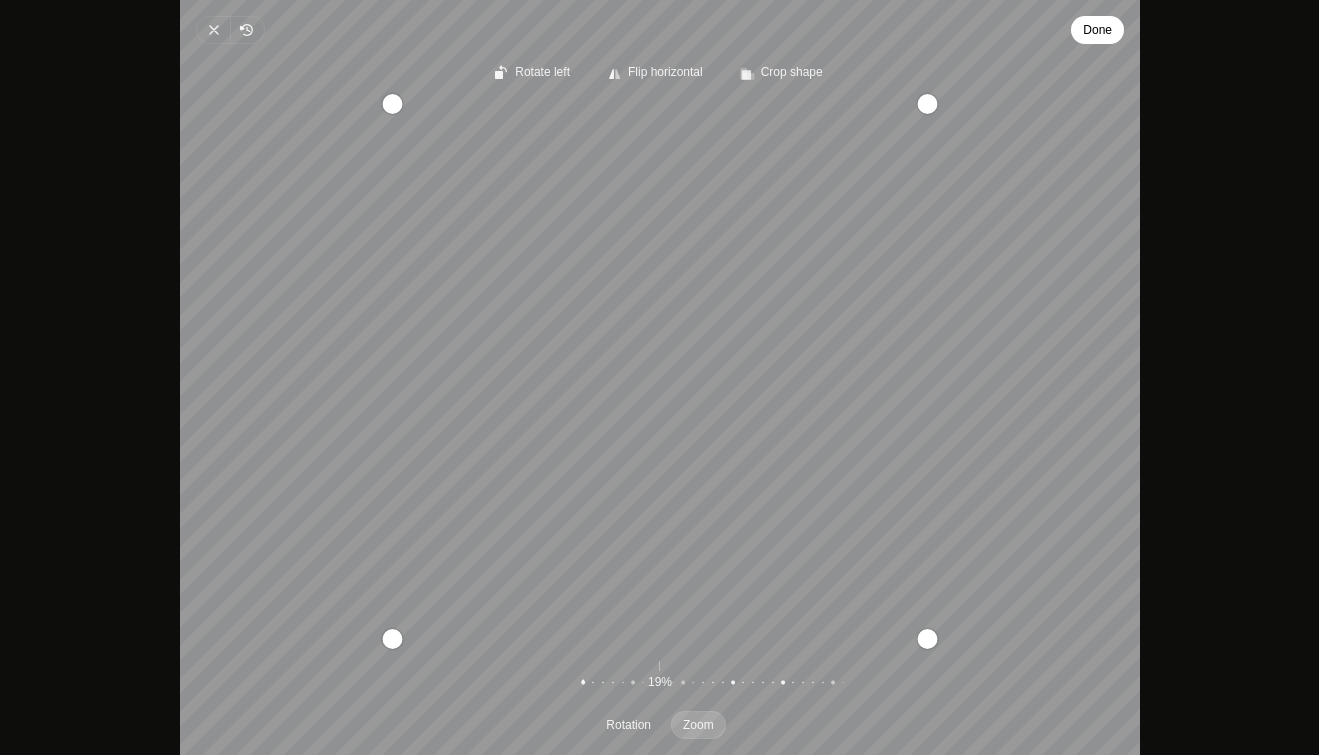 drag, startPoint x: 692, startPoint y: 679, endPoint x: 670, endPoint y: 682, distance: 22.203604 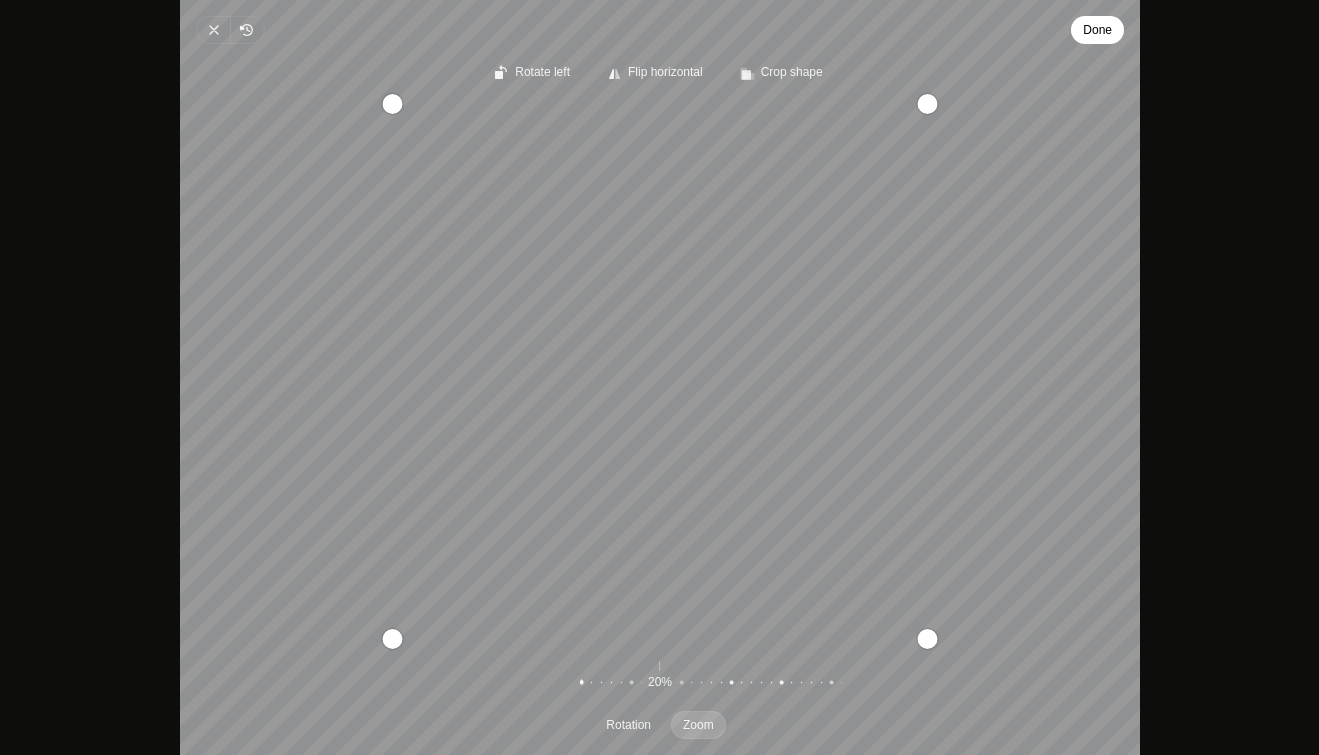 drag, startPoint x: 836, startPoint y: 366, endPoint x: 740, endPoint y: 441, distance: 121.82365 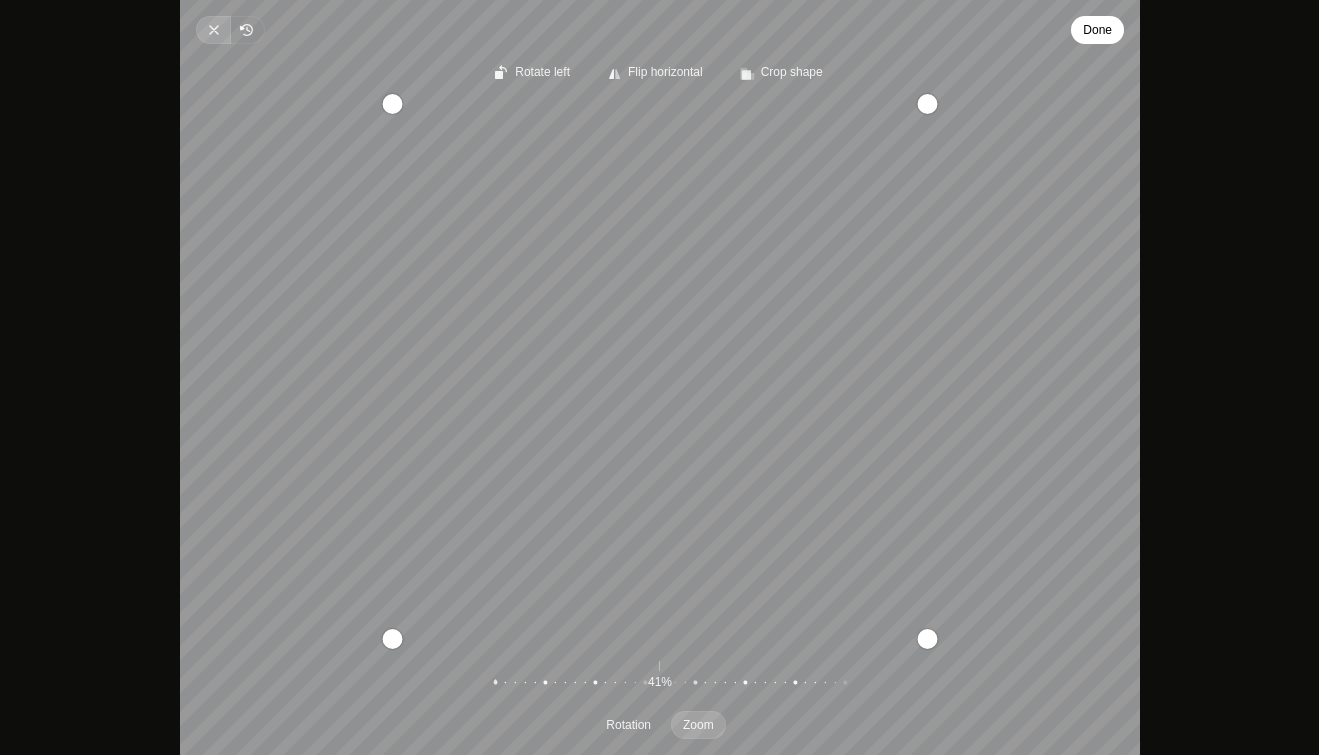 click 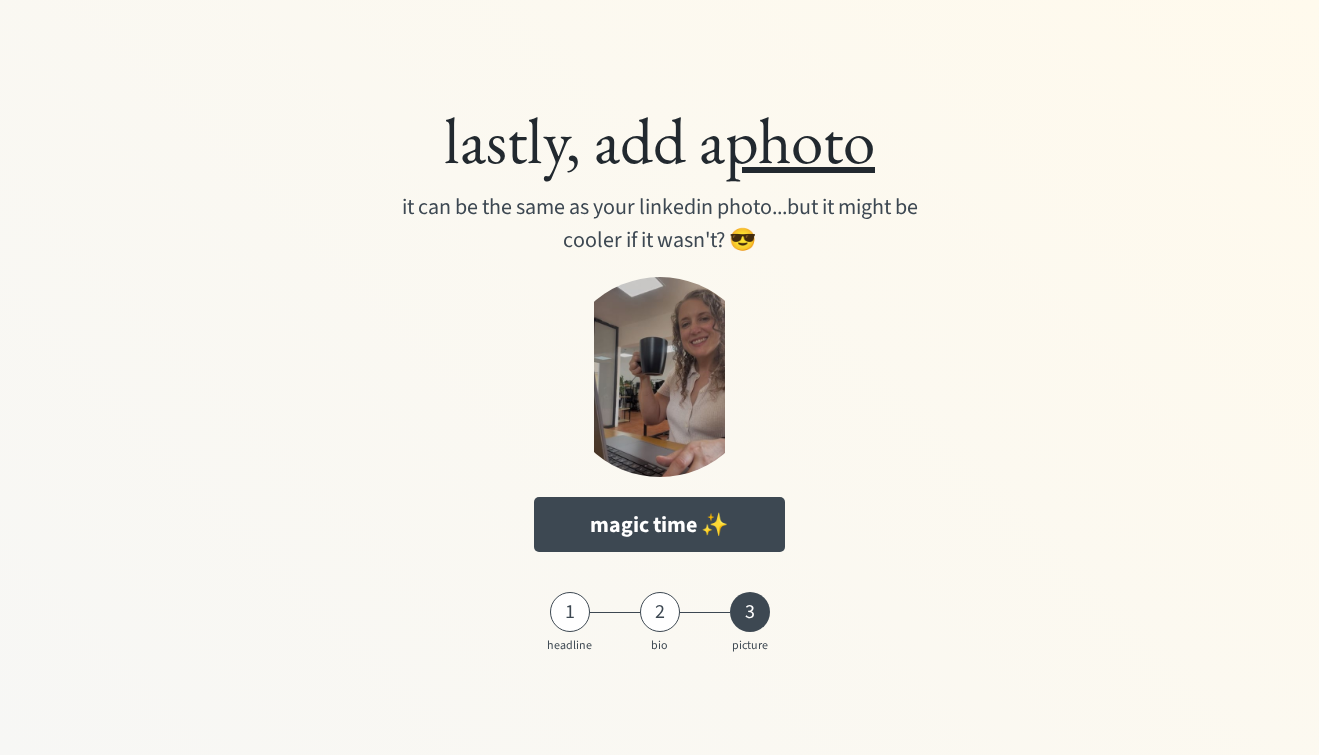 click at bounding box center [660, 377] 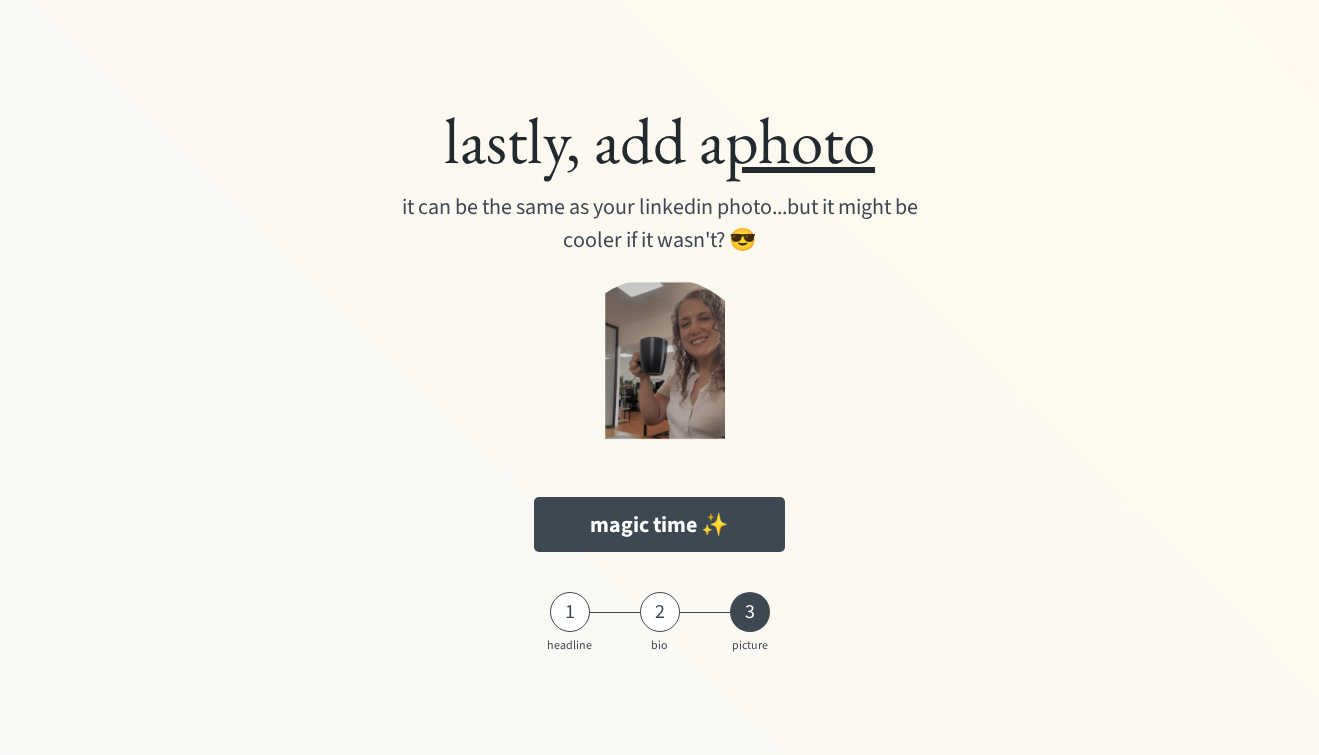 type on "C:\fakepath\NicoleFitzhugh_coffee.png" 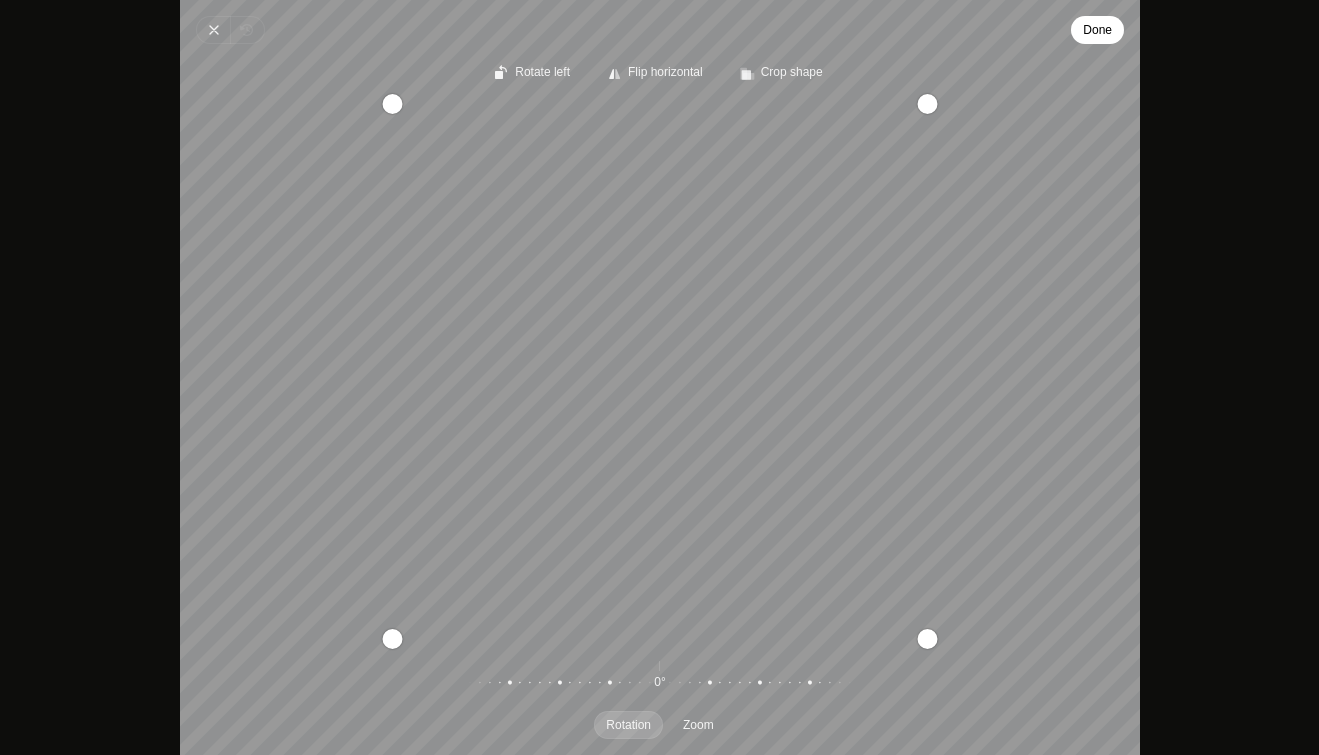 click on "Recenter" at bounding box center [660, 371] 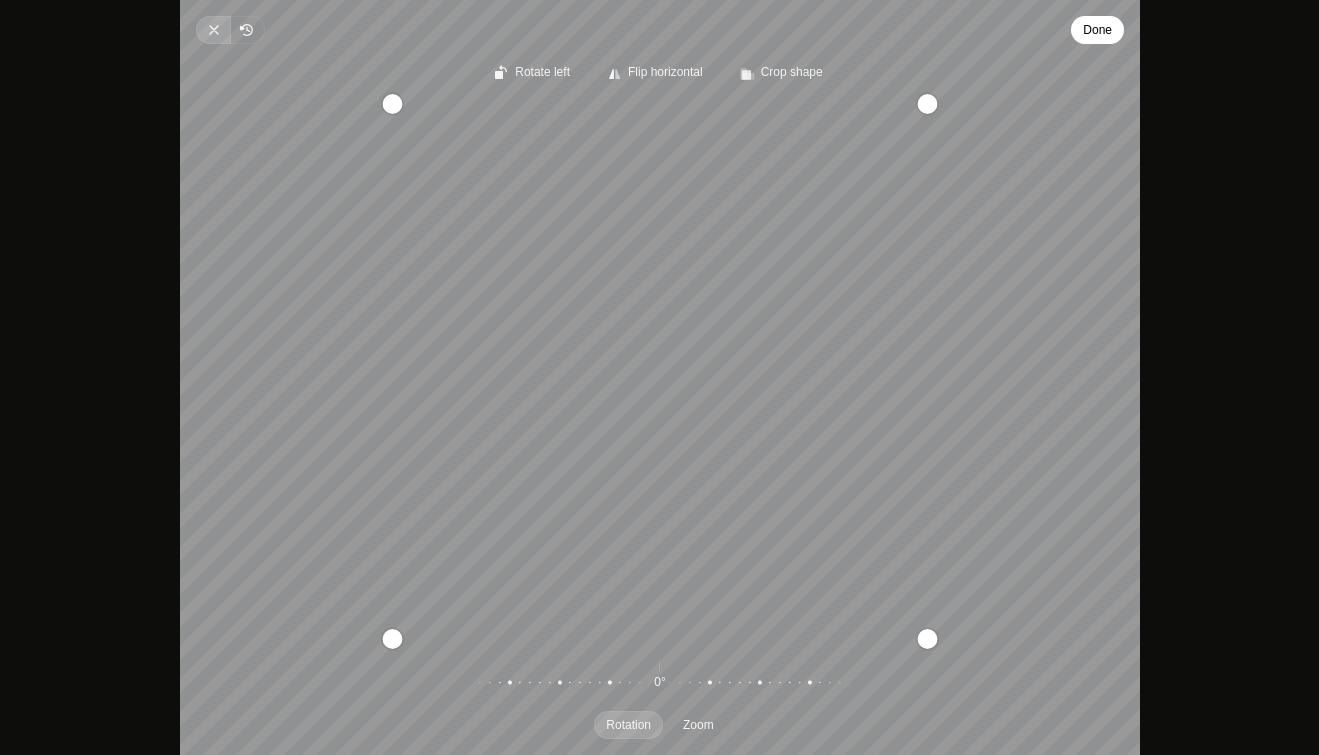 click 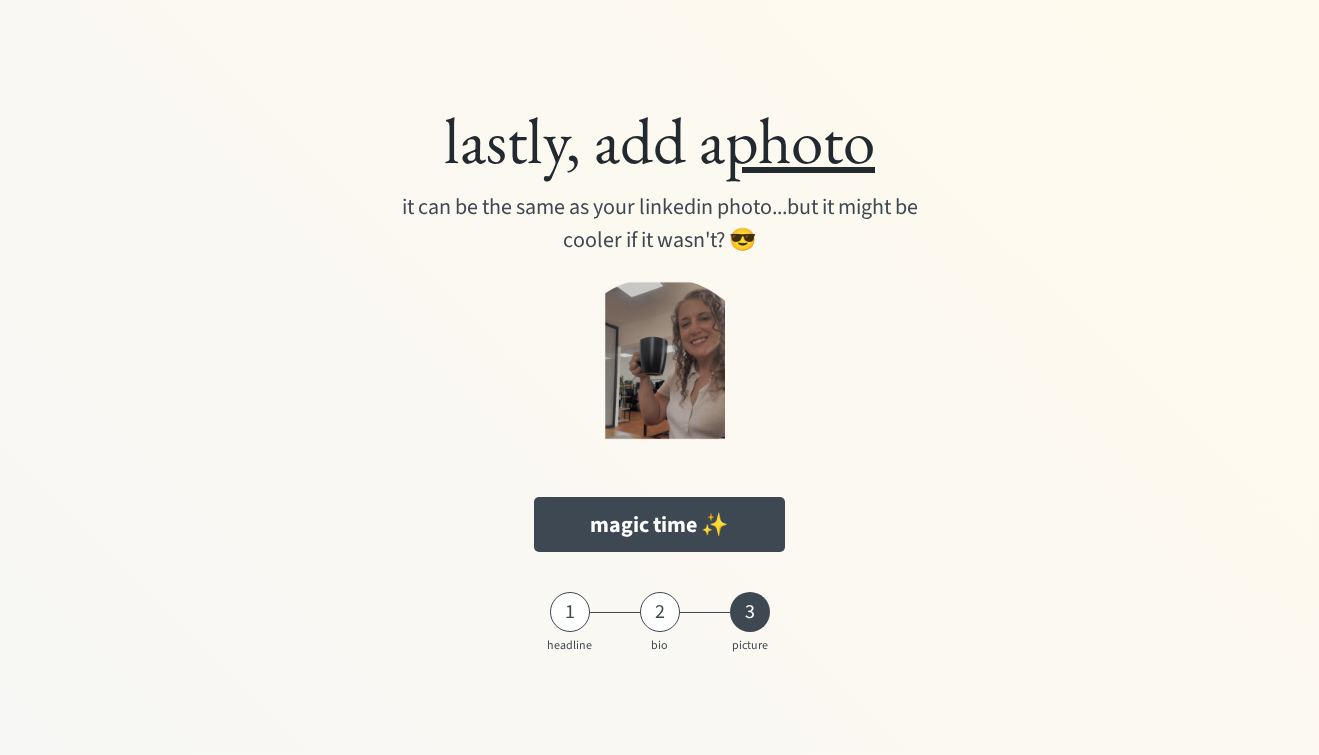 type 